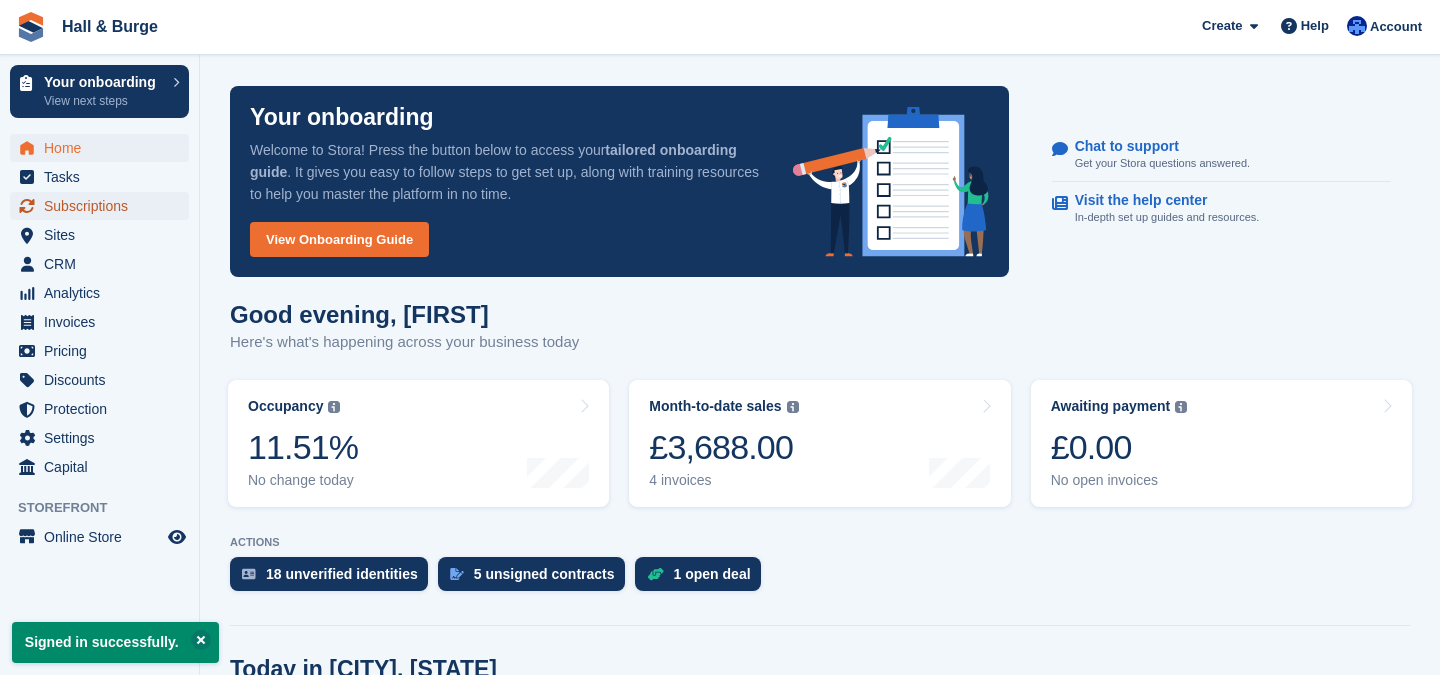 click on "Subscriptions" at bounding box center (104, 206) 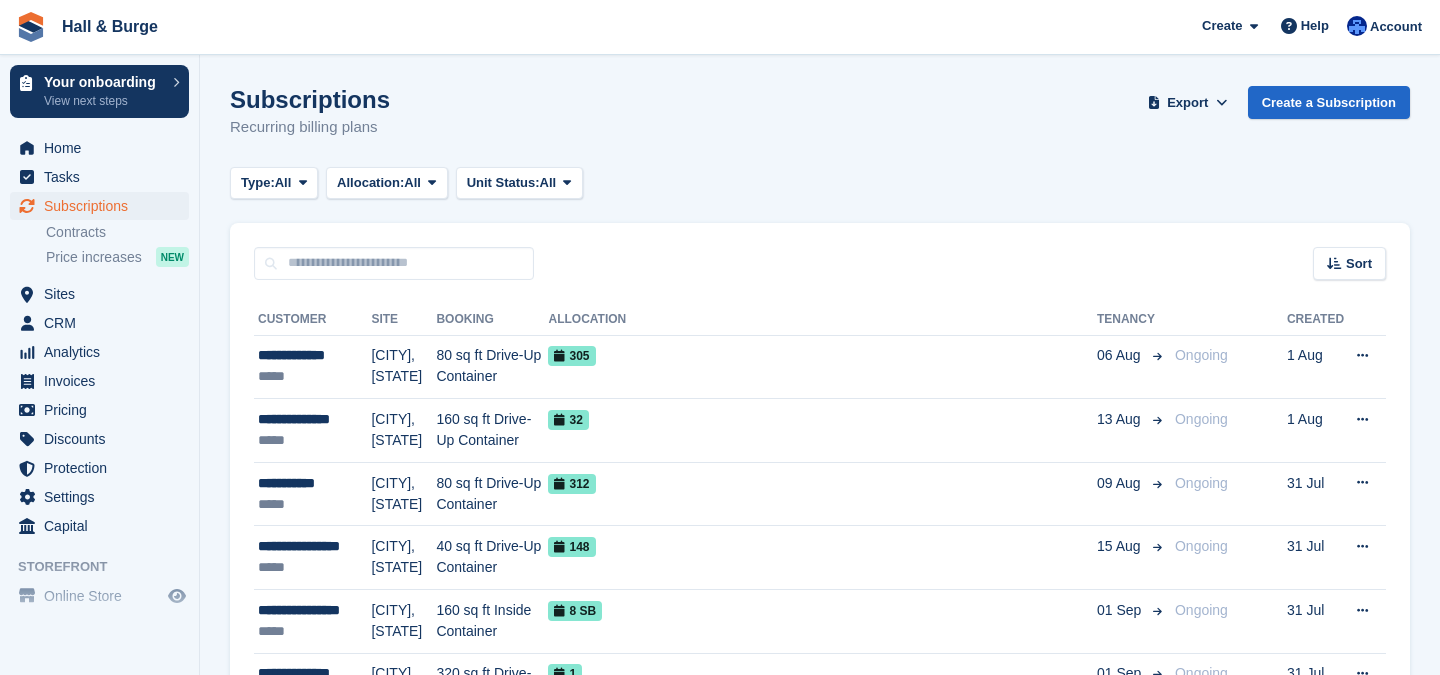 scroll, scrollTop: 0, scrollLeft: 0, axis: both 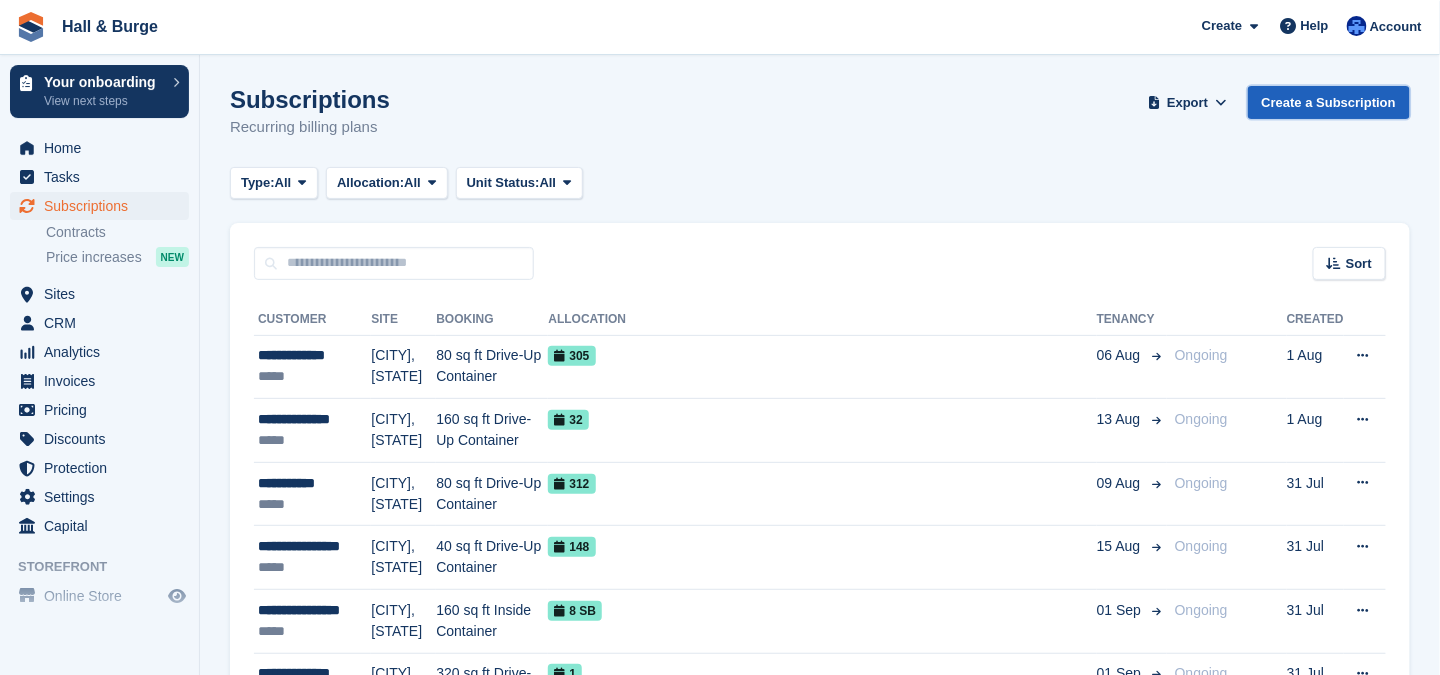 click on "Create a Subscription" at bounding box center [1329, 102] 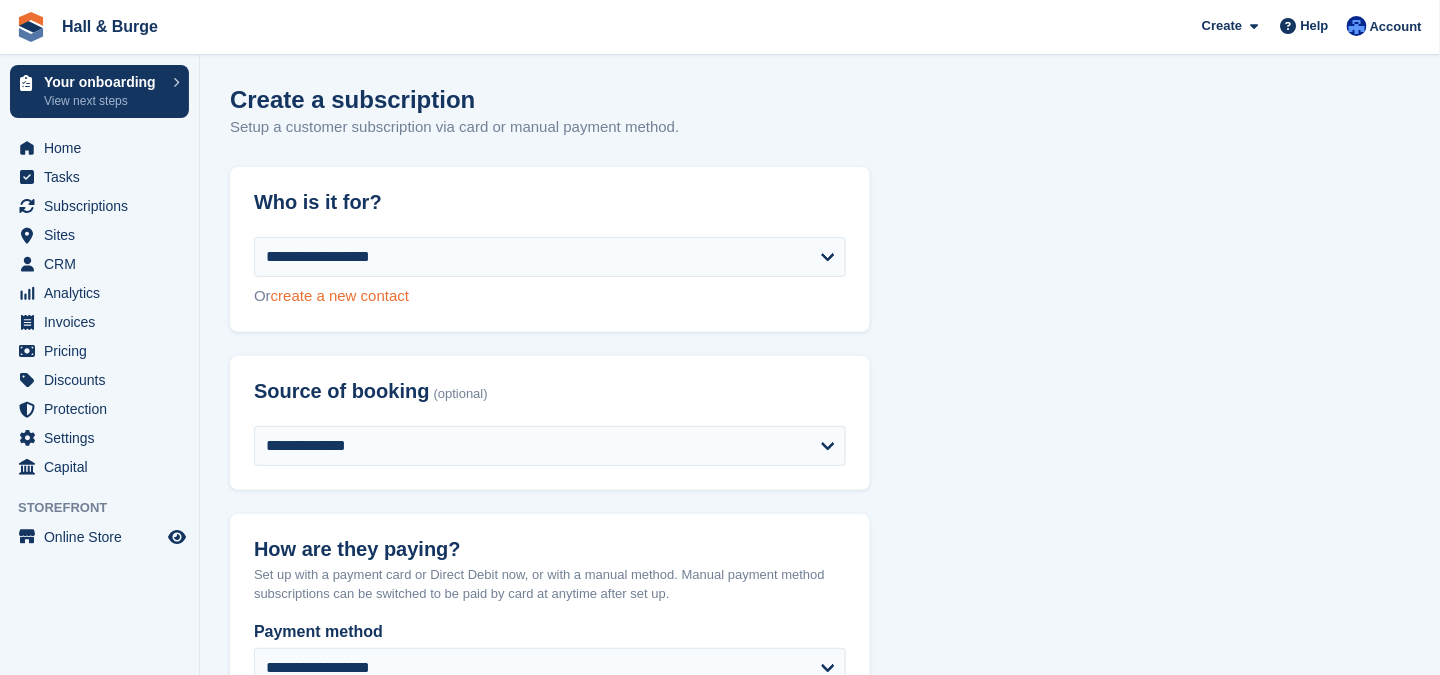 click on "create a new contact" at bounding box center [340, 295] 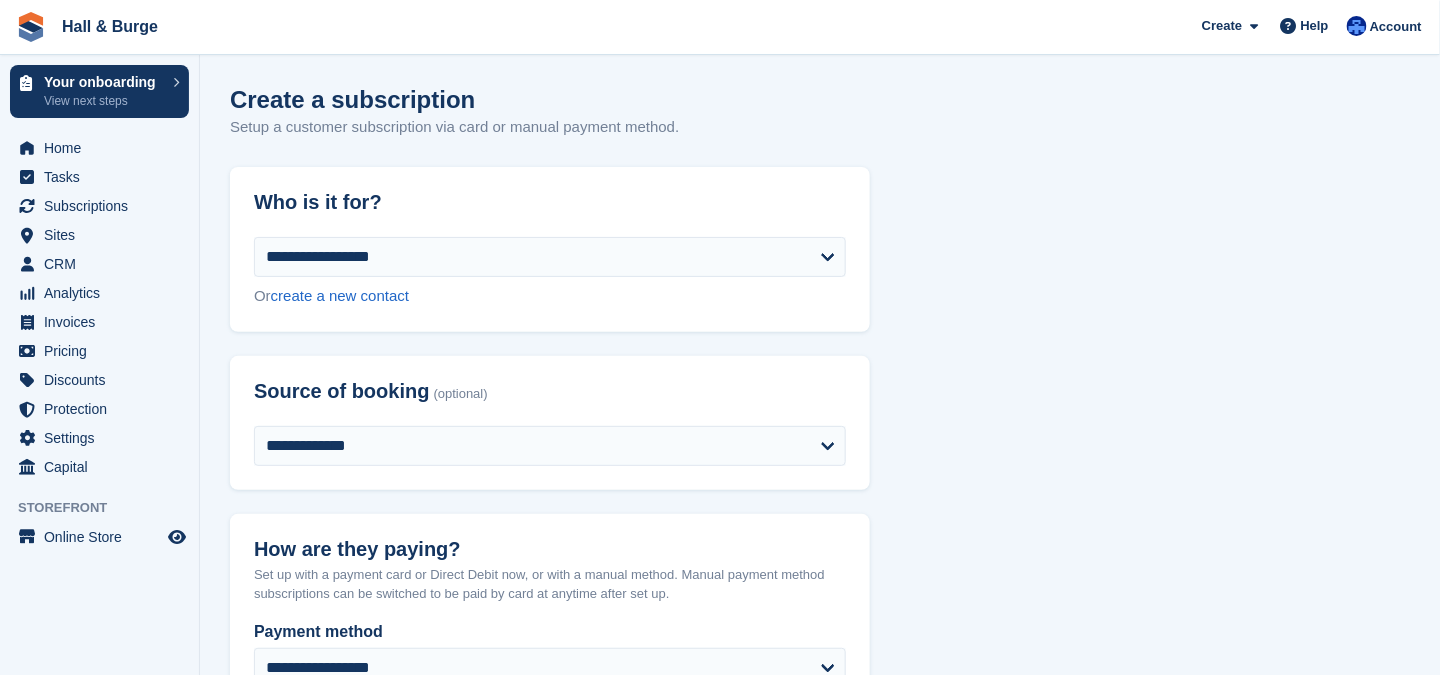 select on "**********" 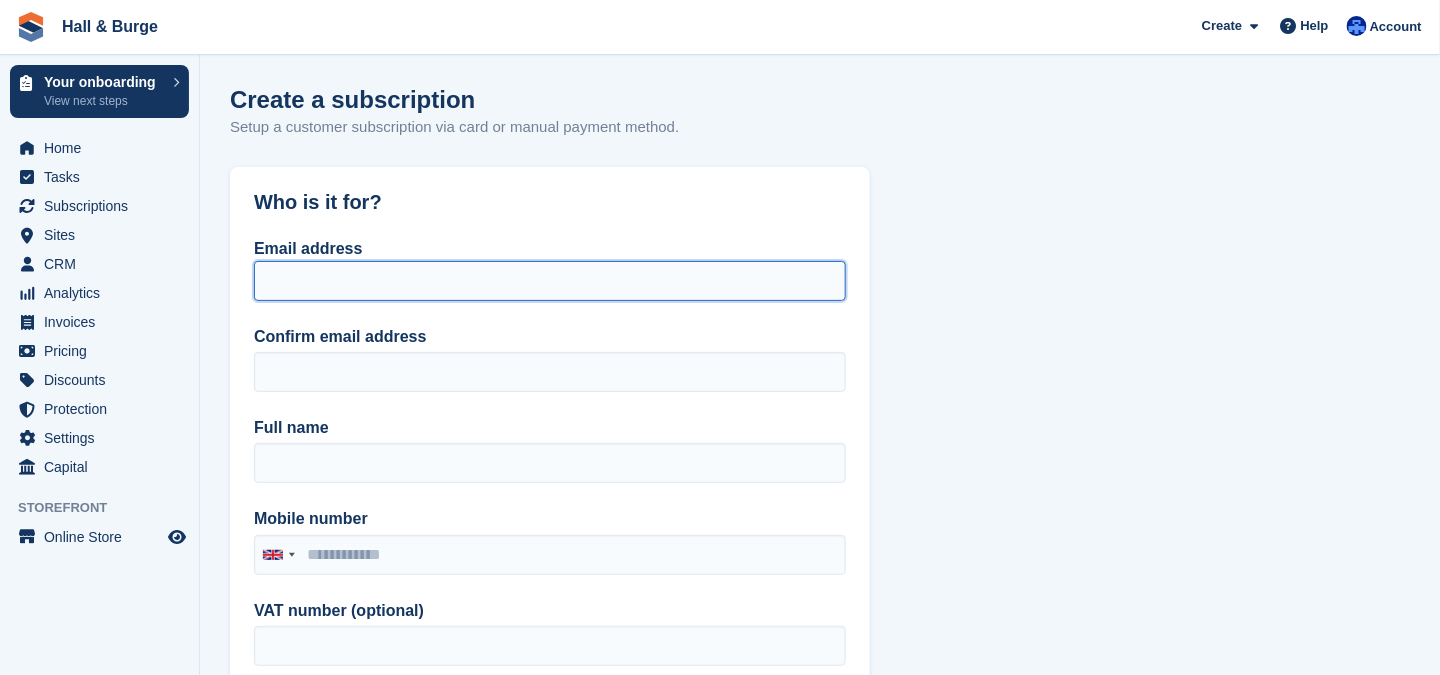 click on "Email address" at bounding box center [550, 281] 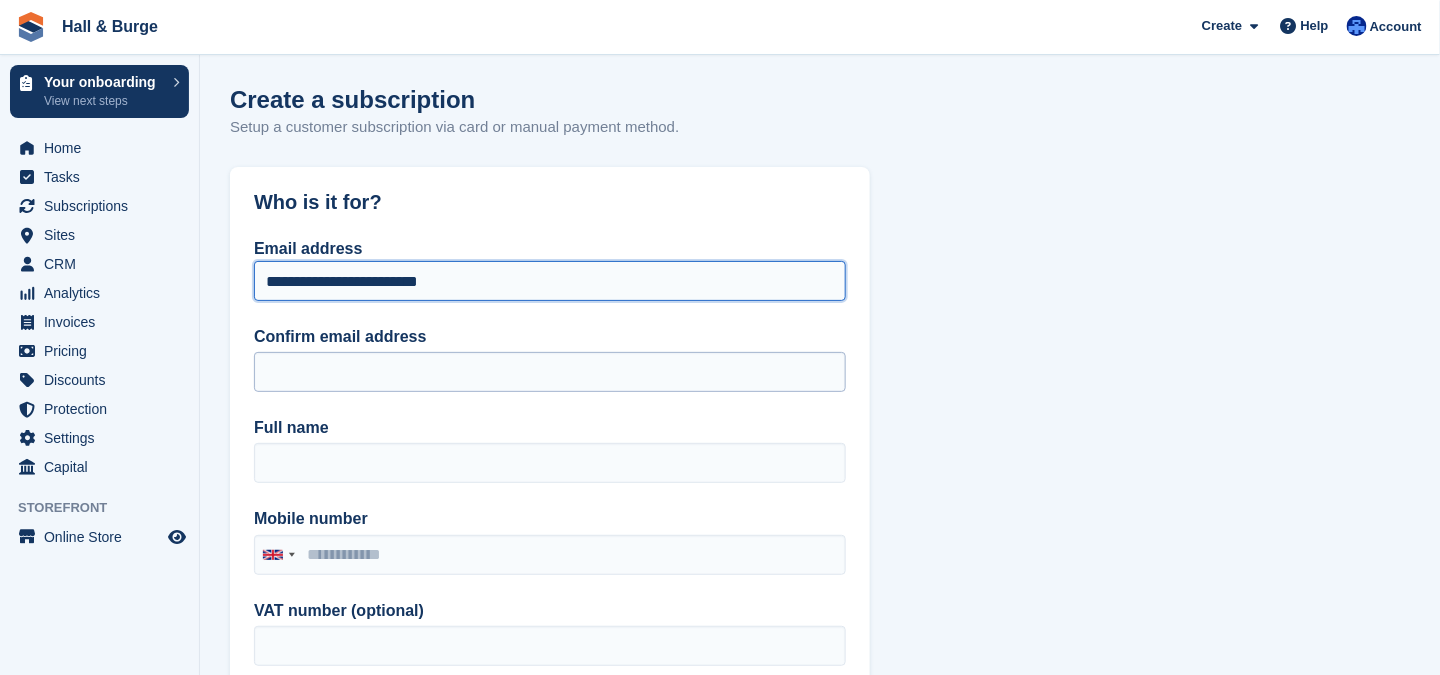 type on "**********" 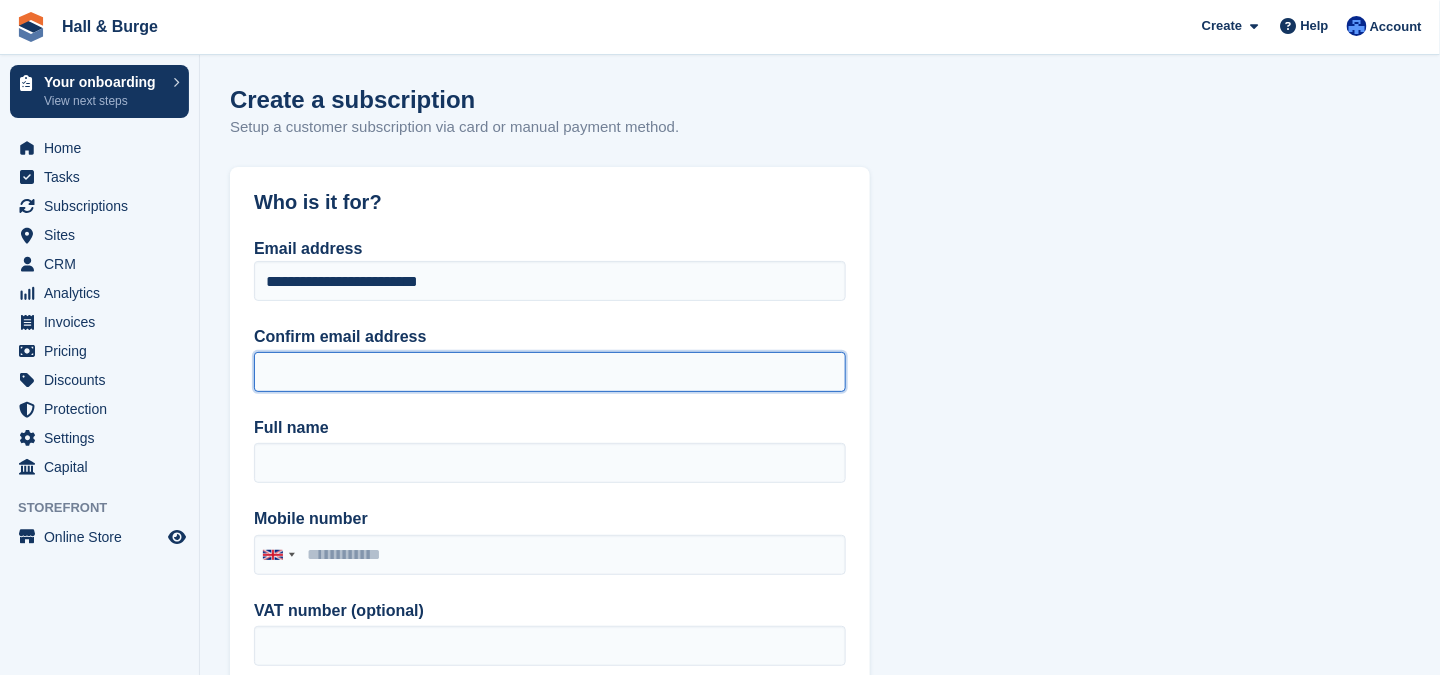 click on "Confirm email address" at bounding box center [550, 372] 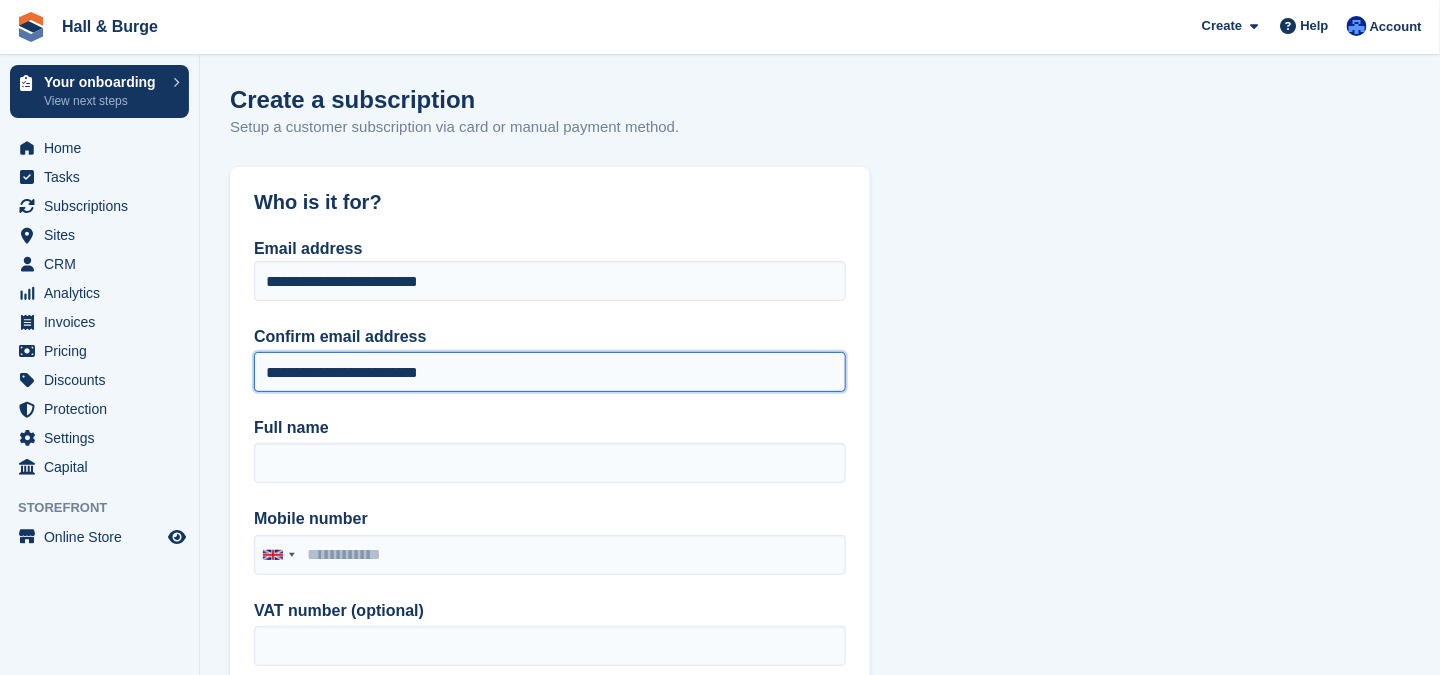 type on "**********" 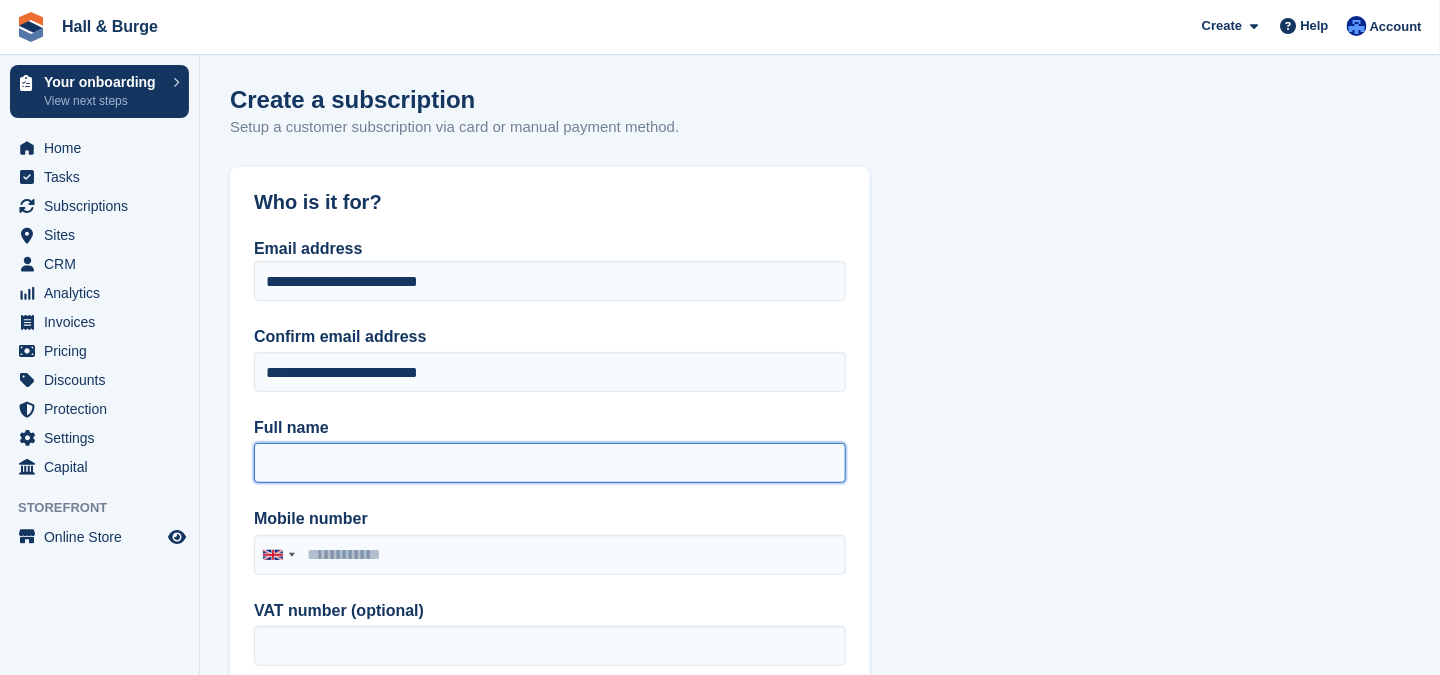 click on "Full name" at bounding box center [550, 463] 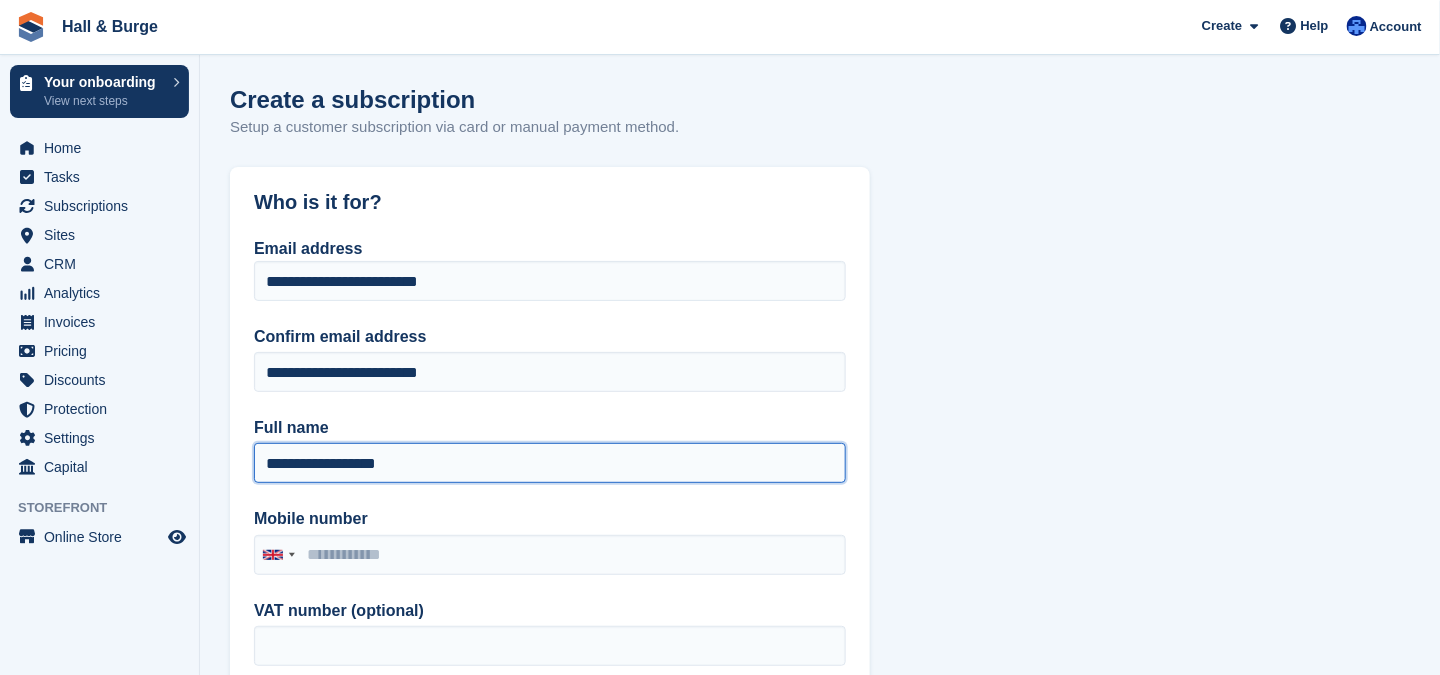 type on "**********" 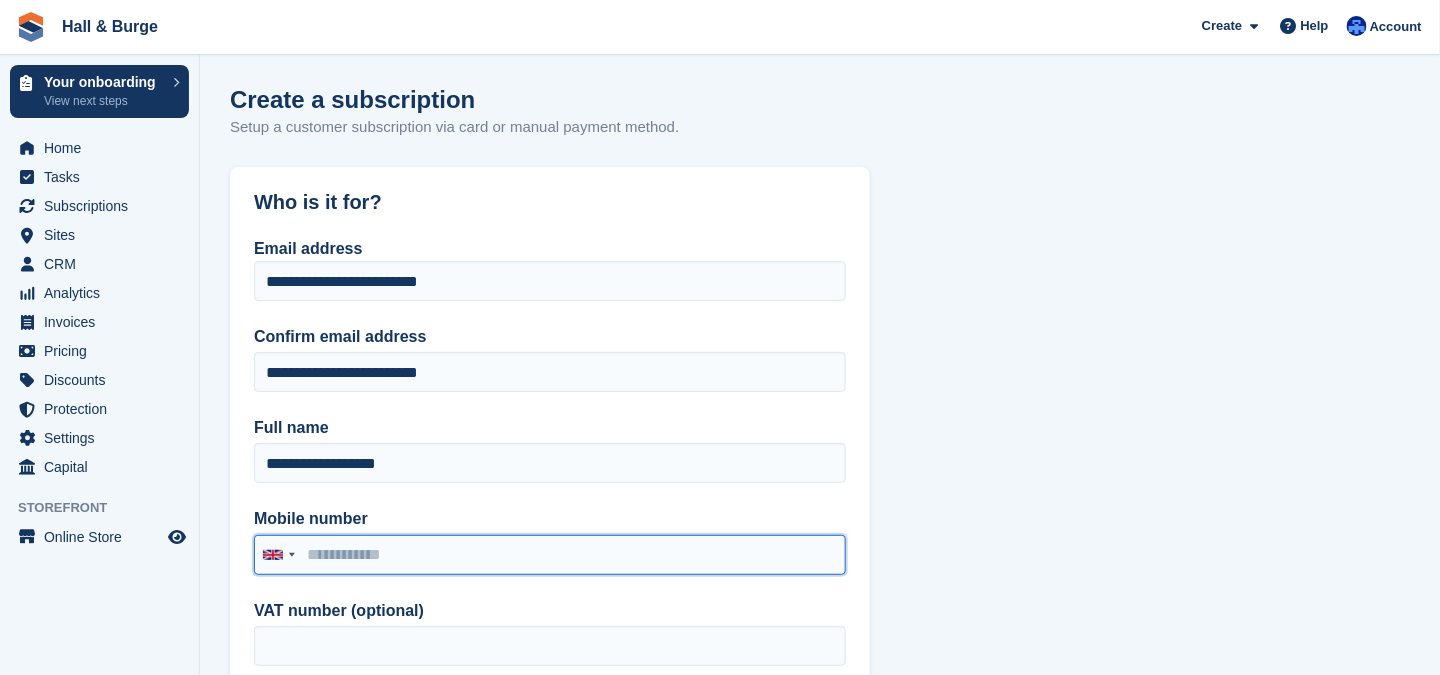 click on "Mobile number" at bounding box center (550, 555) 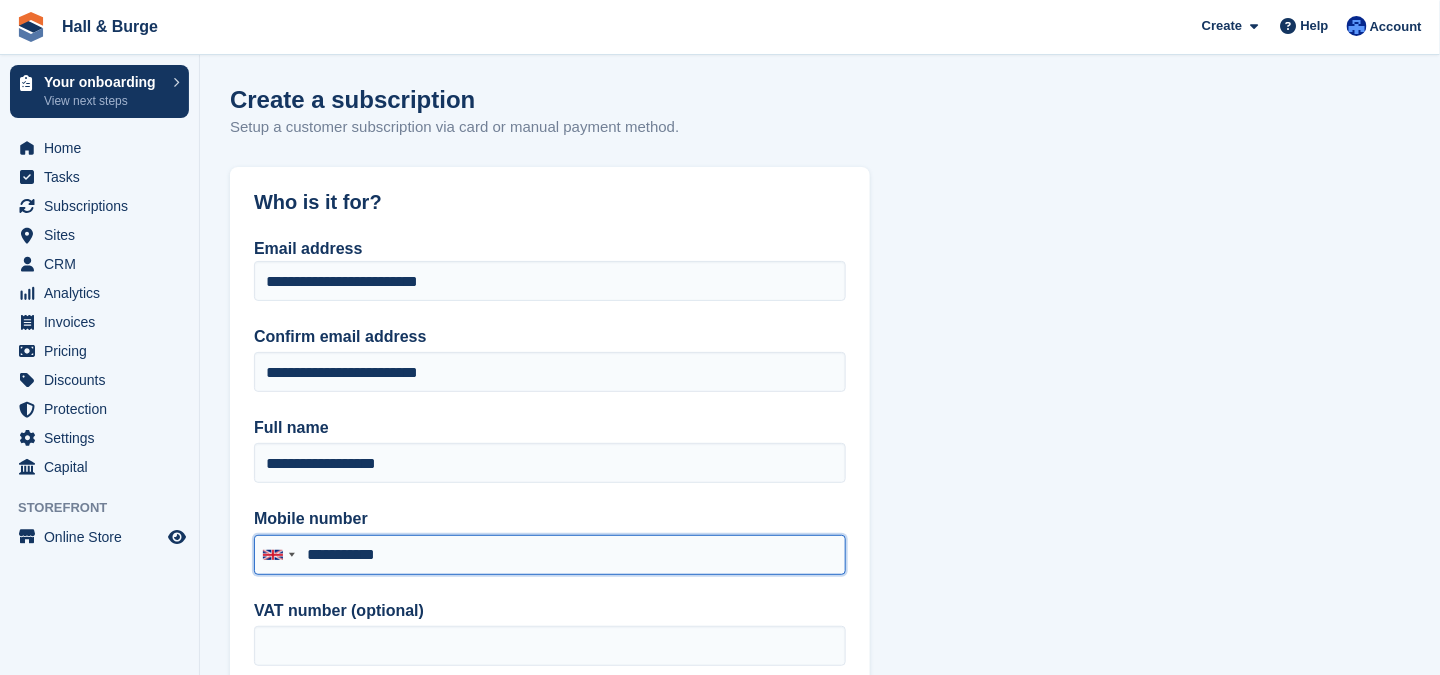 scroll, scrollTop: 200, scrollLeft: 0, axis: vertical 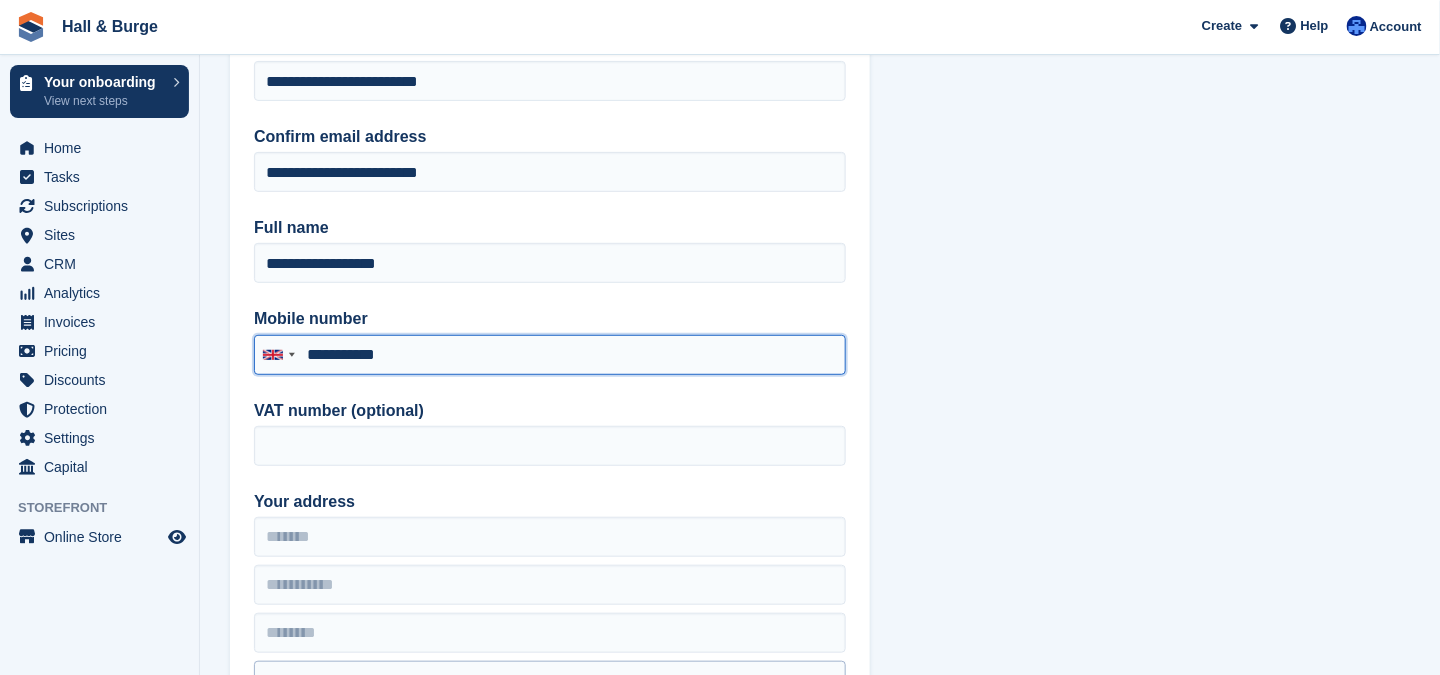 type on "**********" 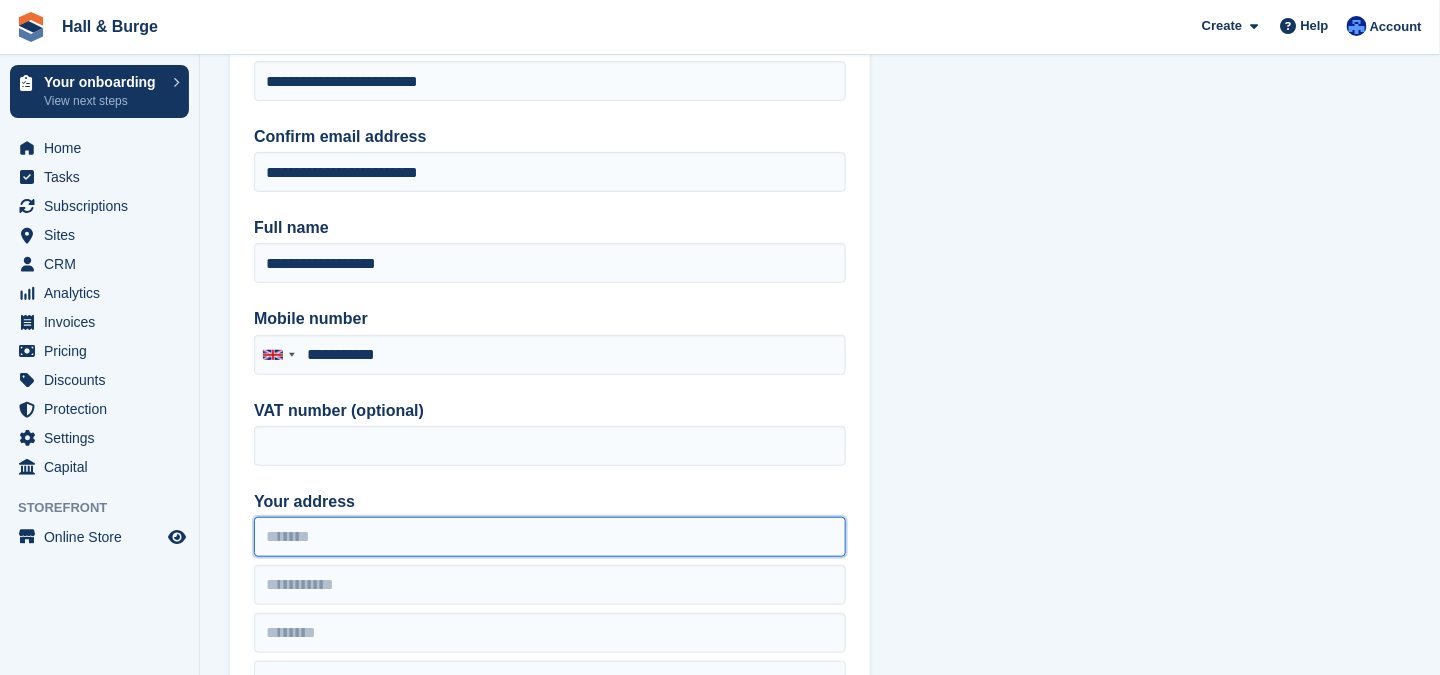 click on "Your address" at bounding box center [550, 537] 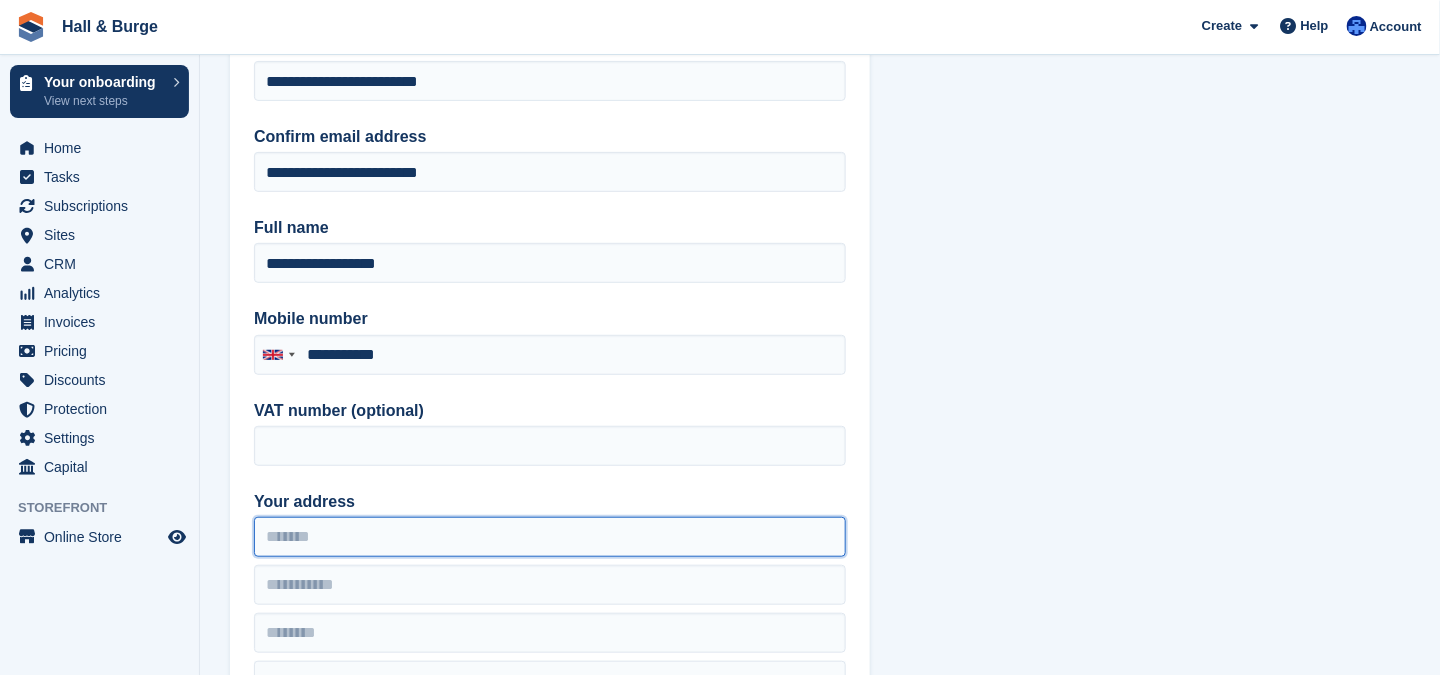 paste on "**********" 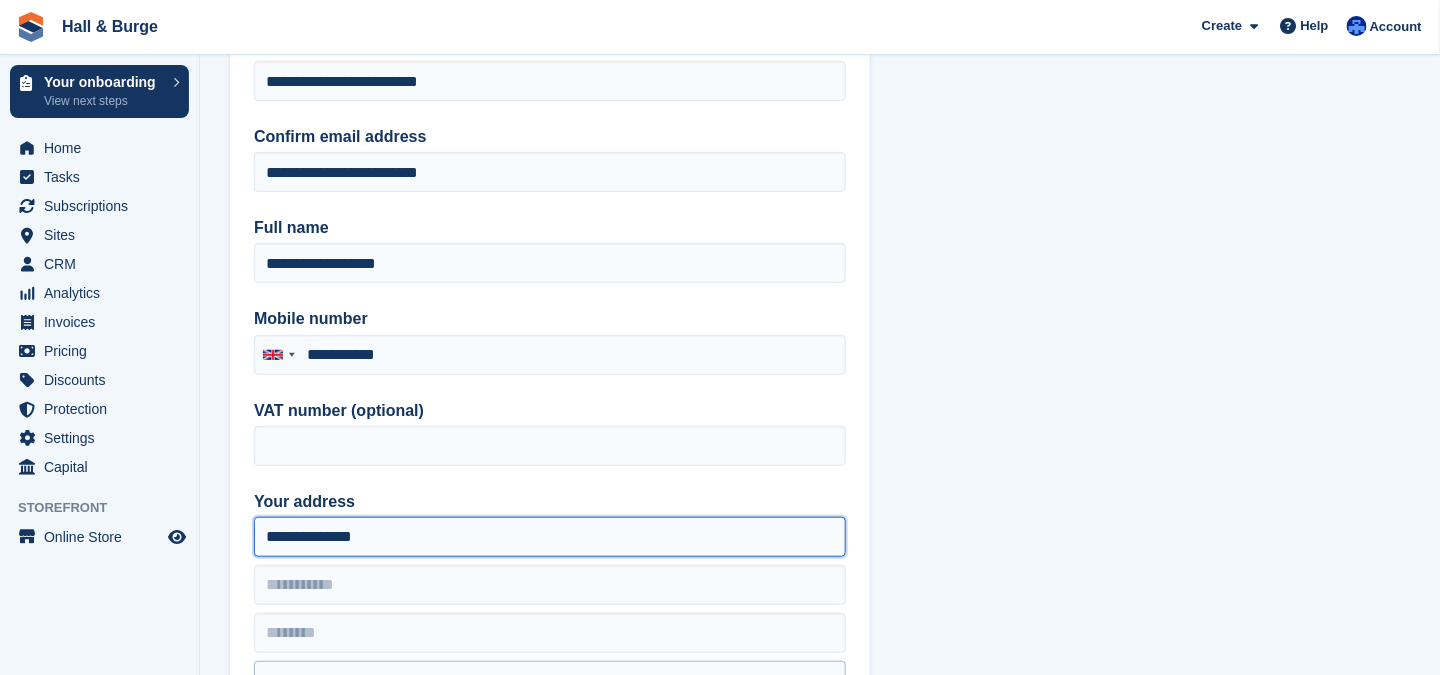 type on "**********" 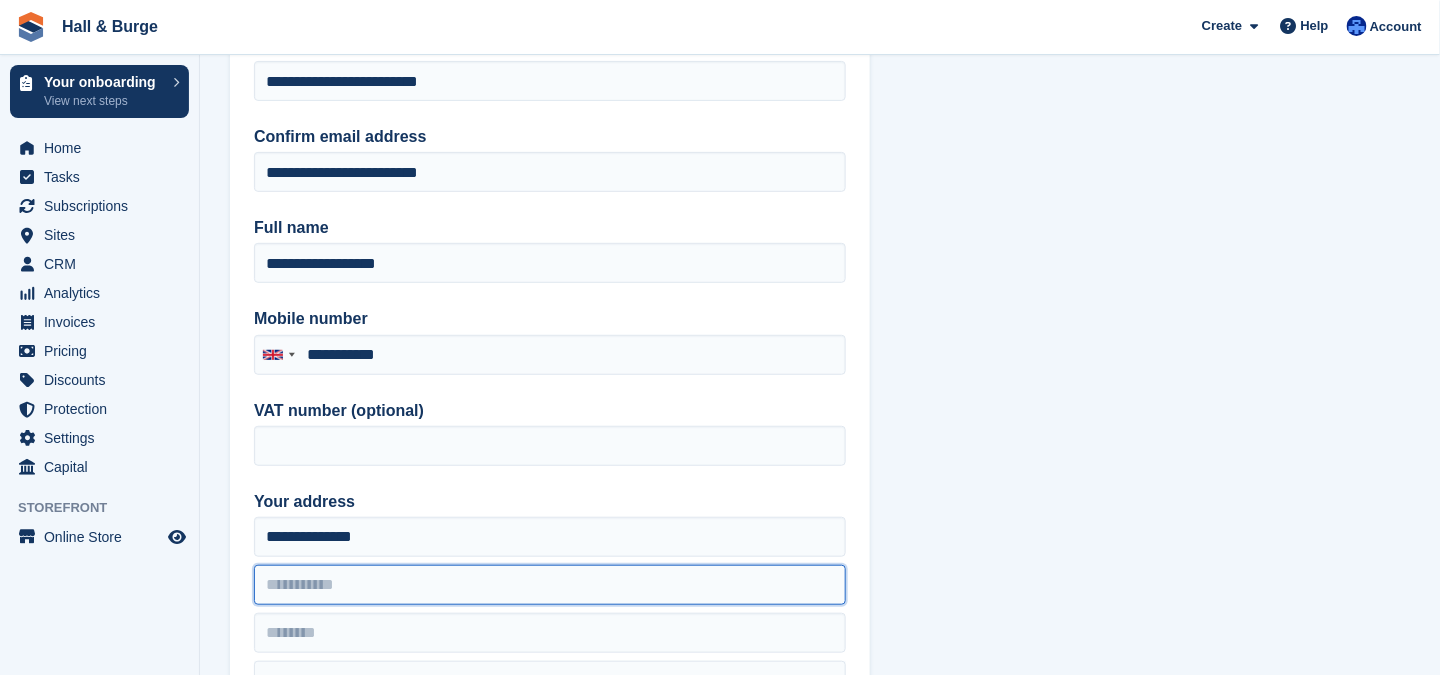 click at bounding box center (550, 585) 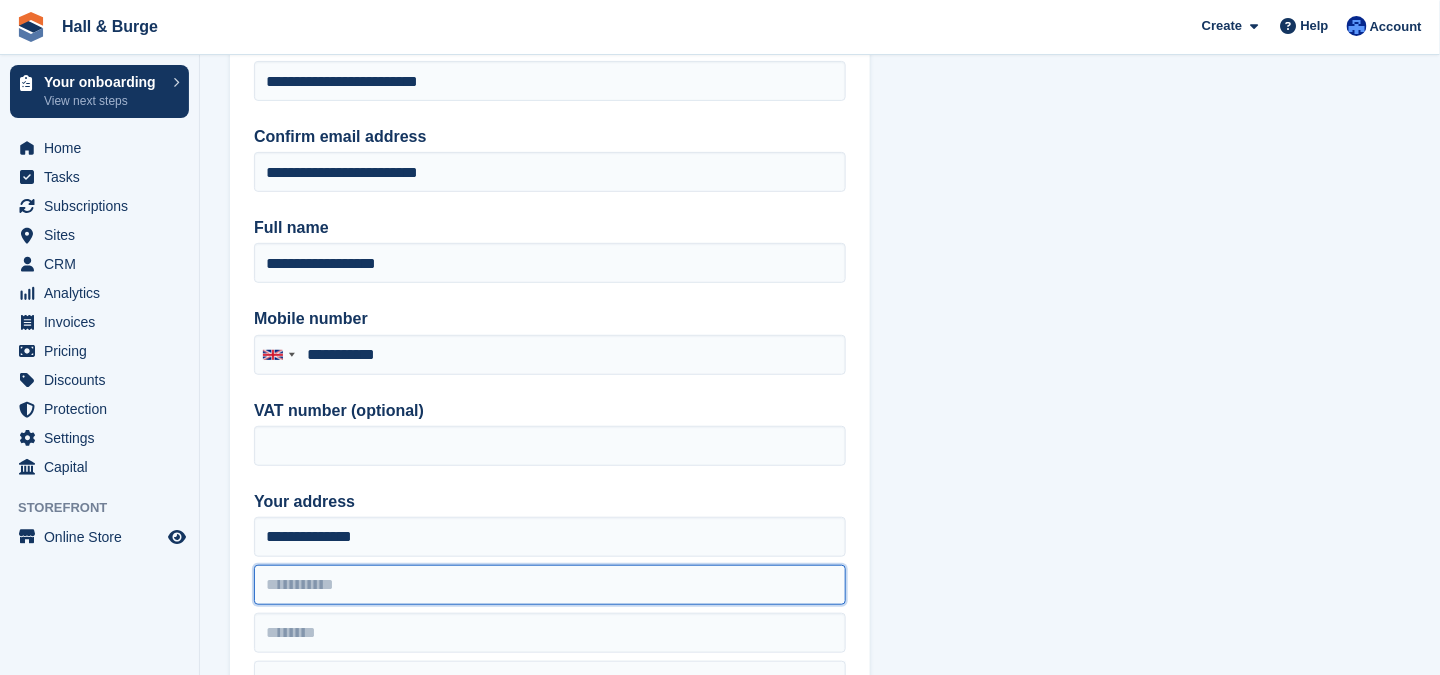 paste on "**********" 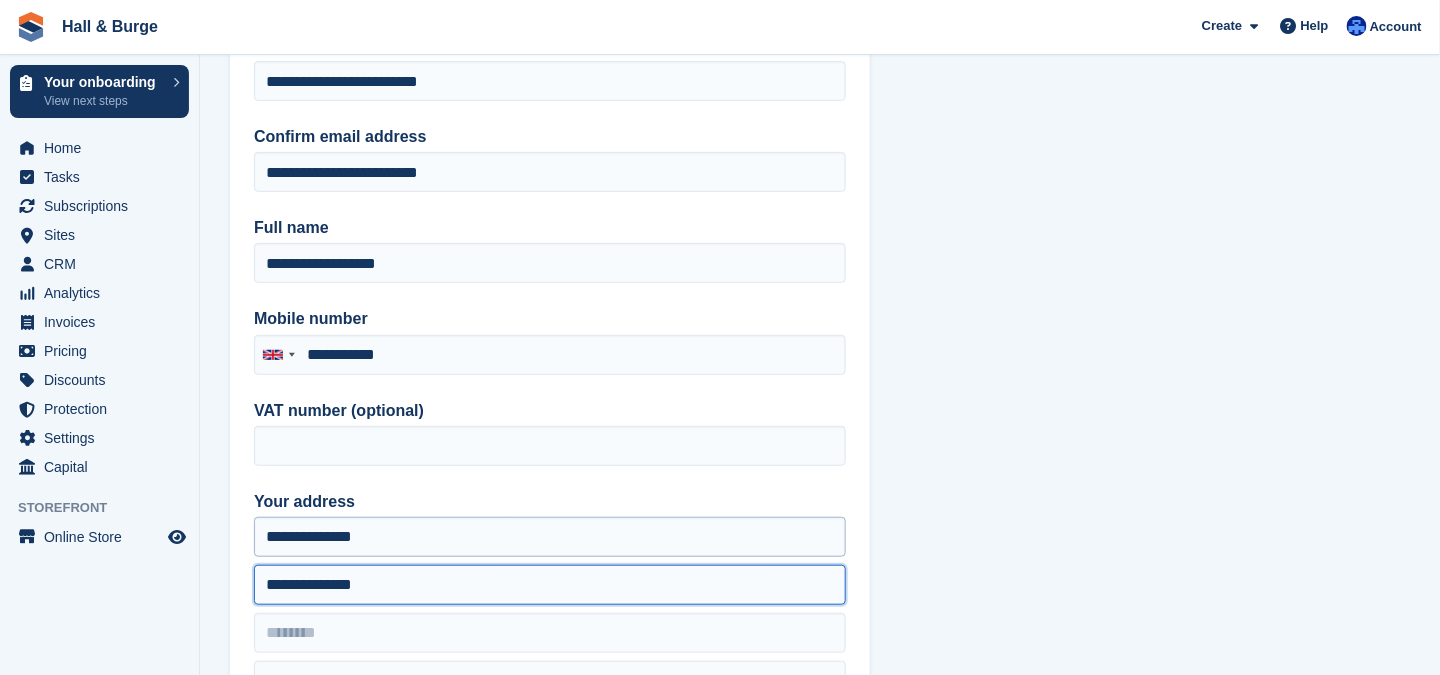 scroll, scrollTop: 300, scrollLeft: 0, axis: vertical 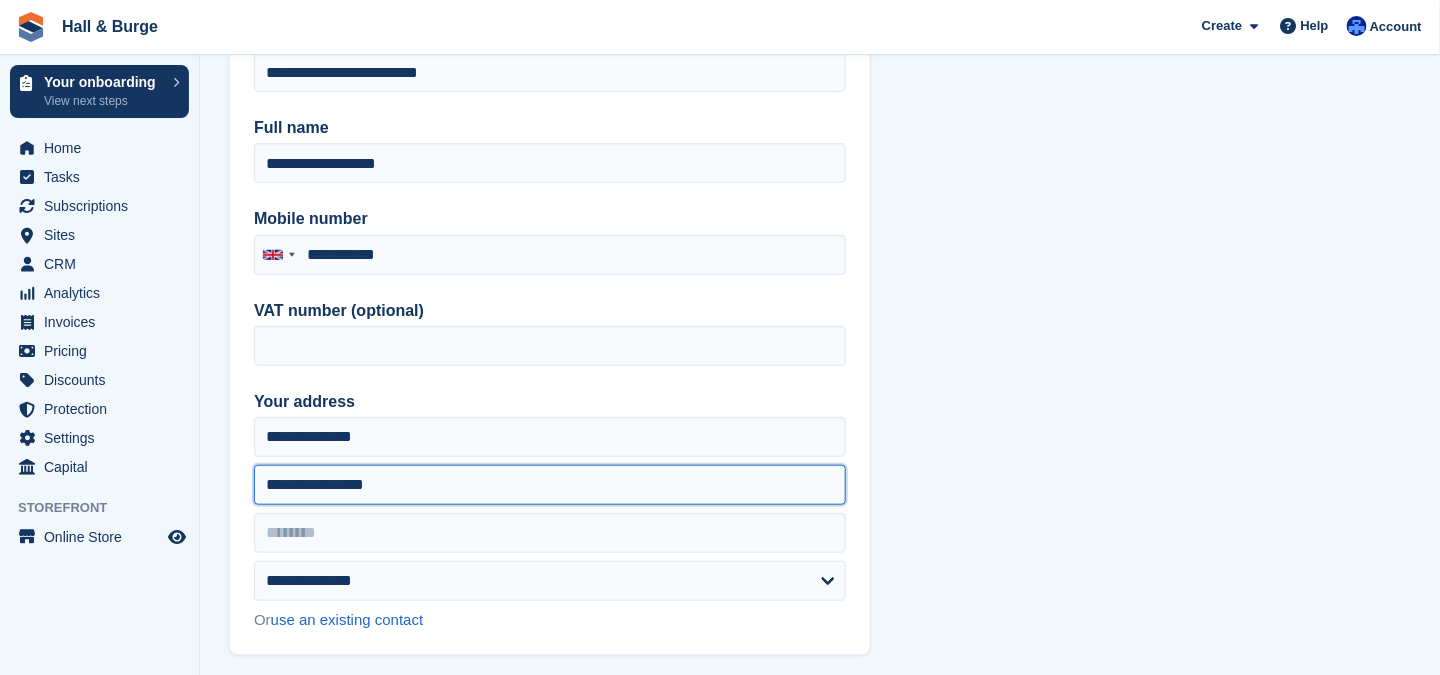 paste on "**********" 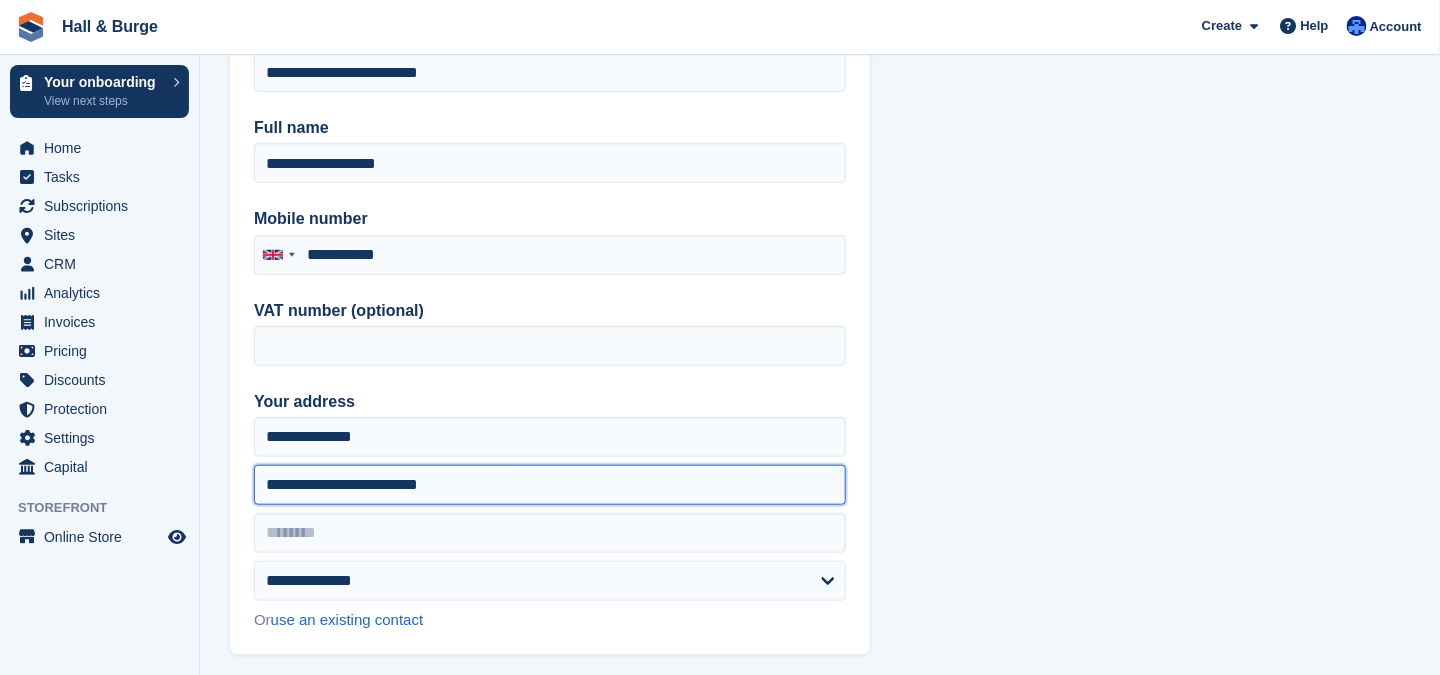 type on "**********" 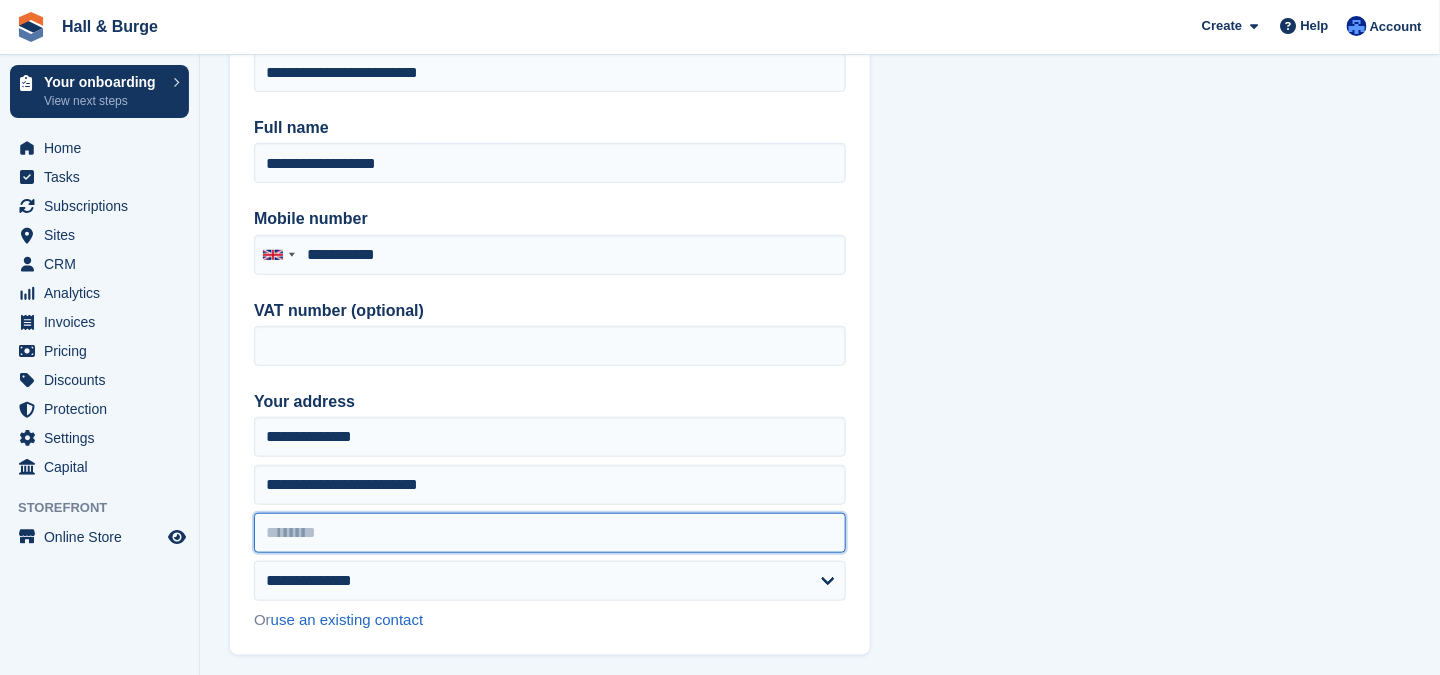 click at bounding box center [550, 533] 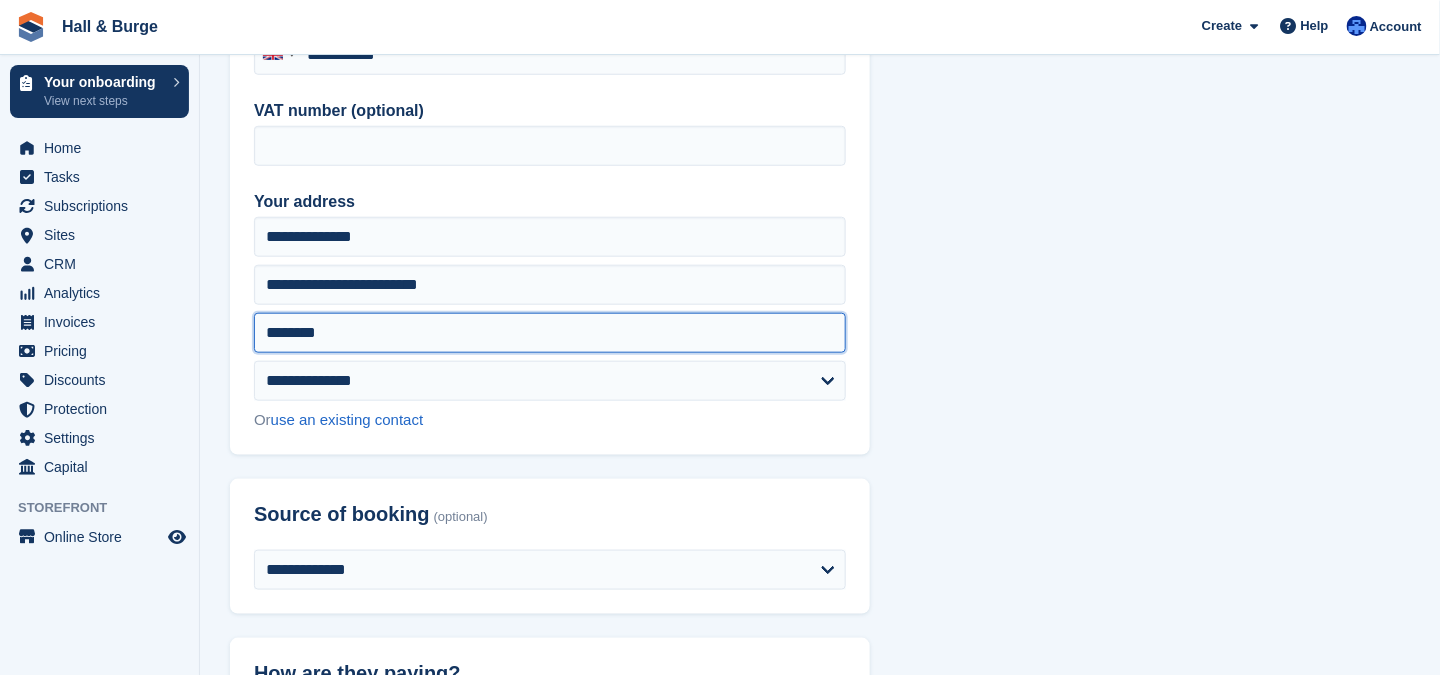 scroll, scrollTop: 600, scrollLeft: 0, axis: vertical 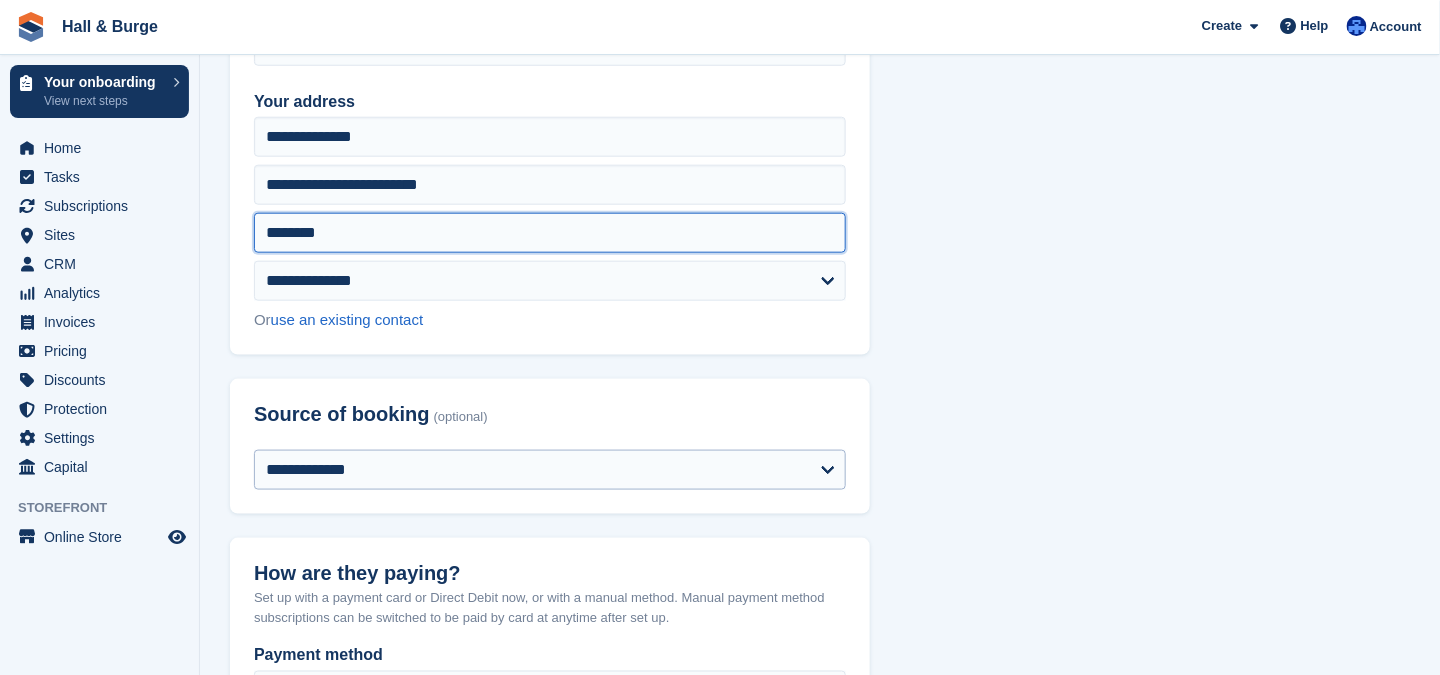 type on "********" 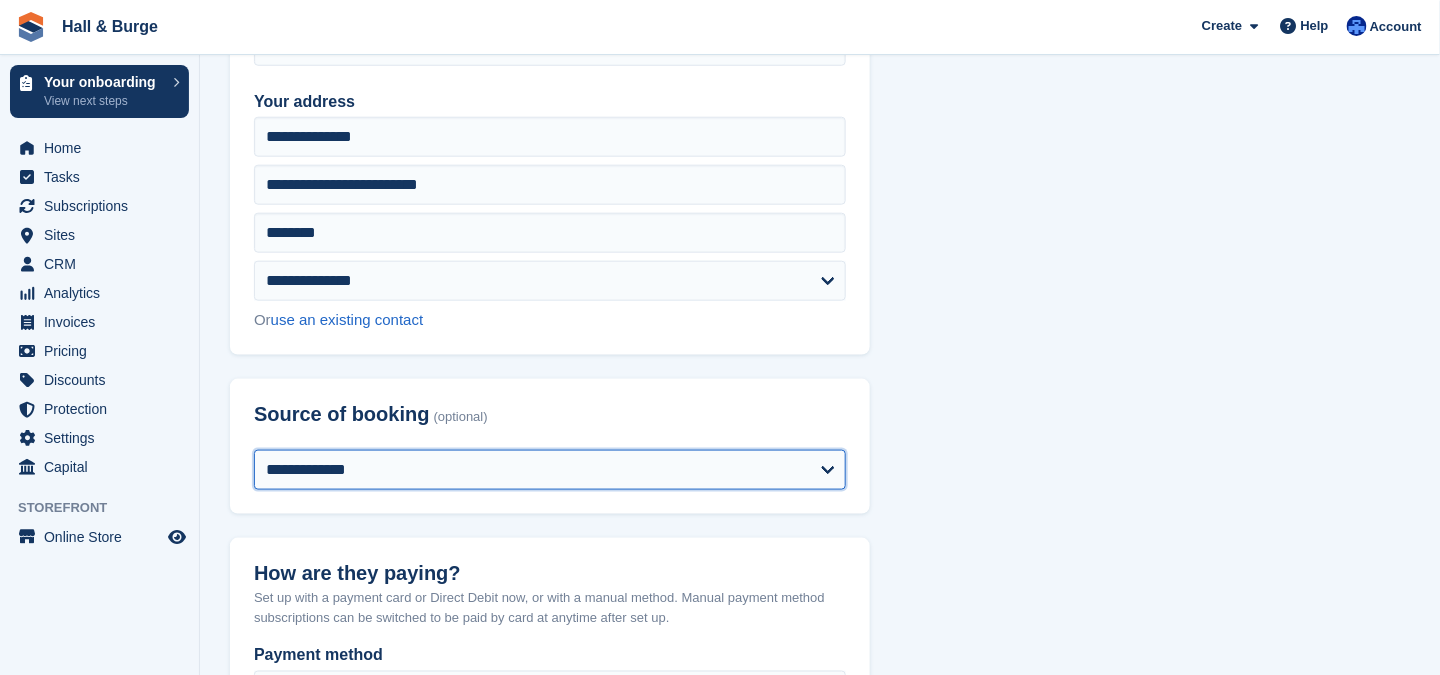 click on "**********" at bounding box center (550, 470) 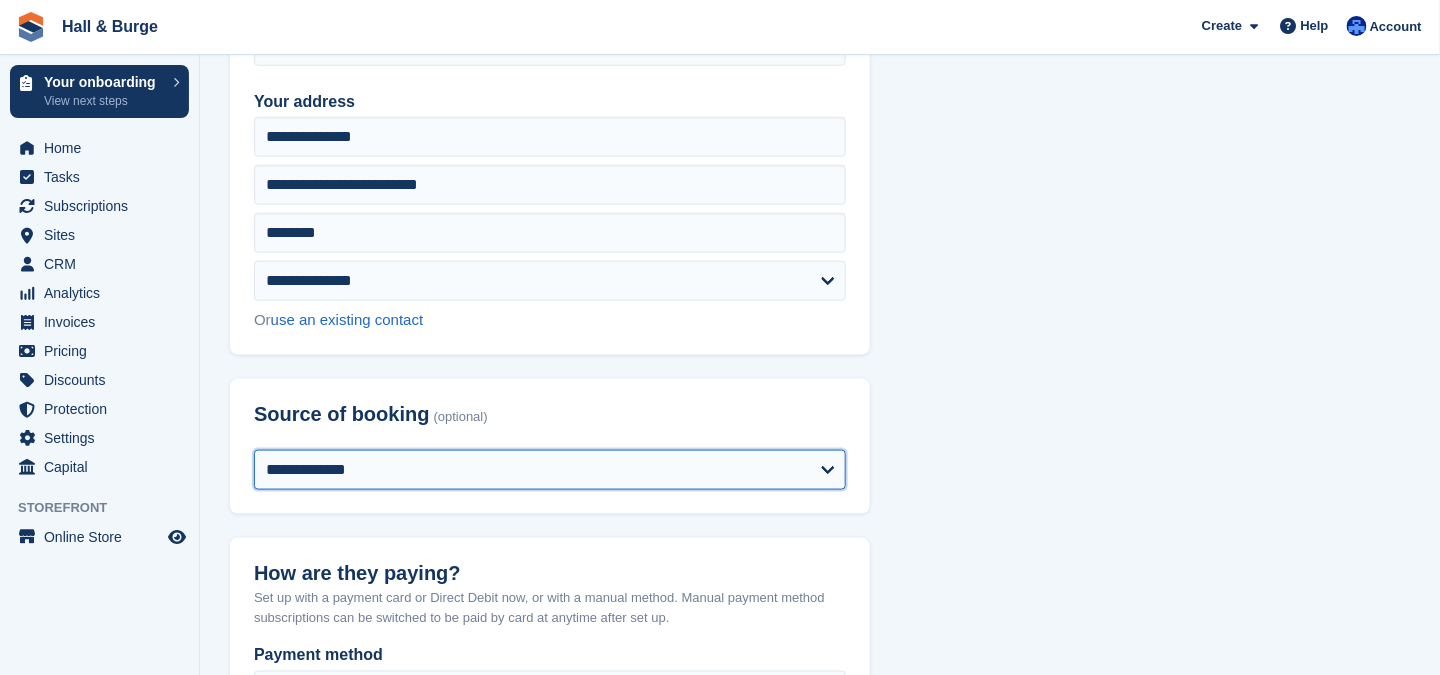 select on "*****" 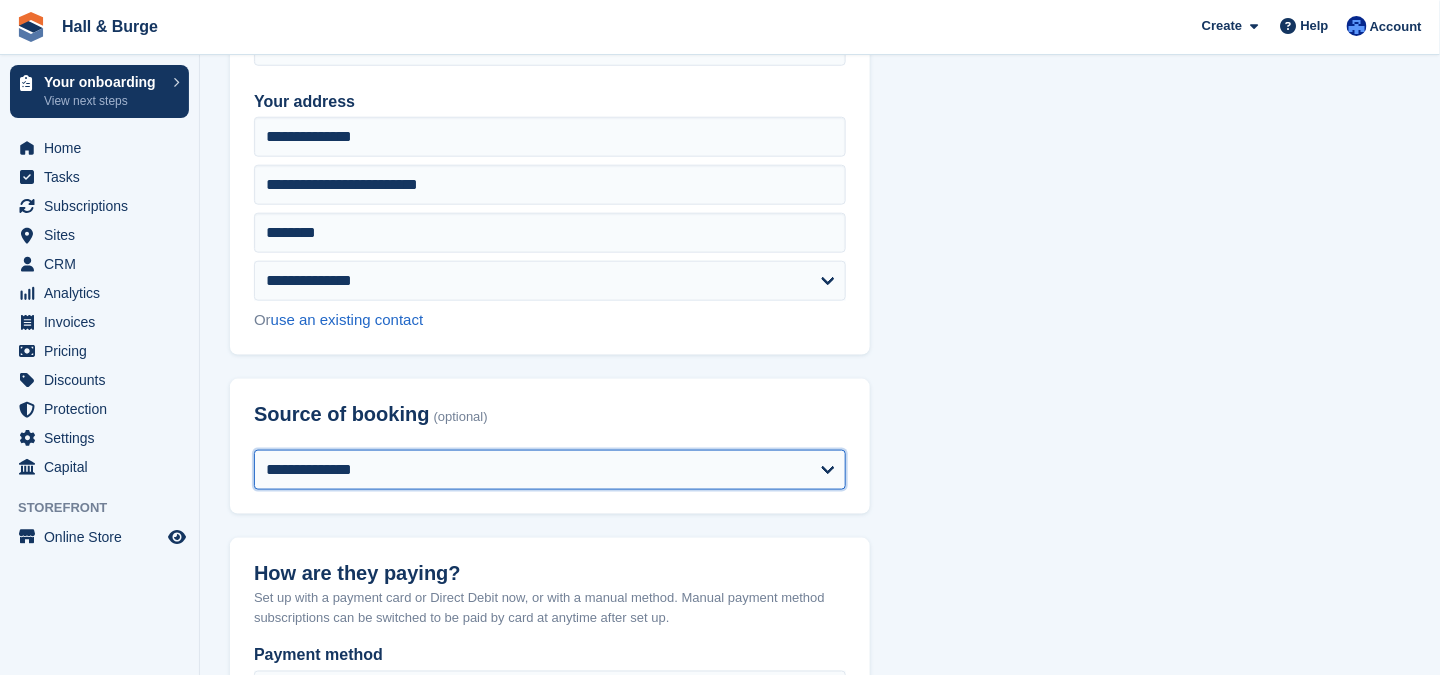 click on "**********" at bounding box center (550, 470) 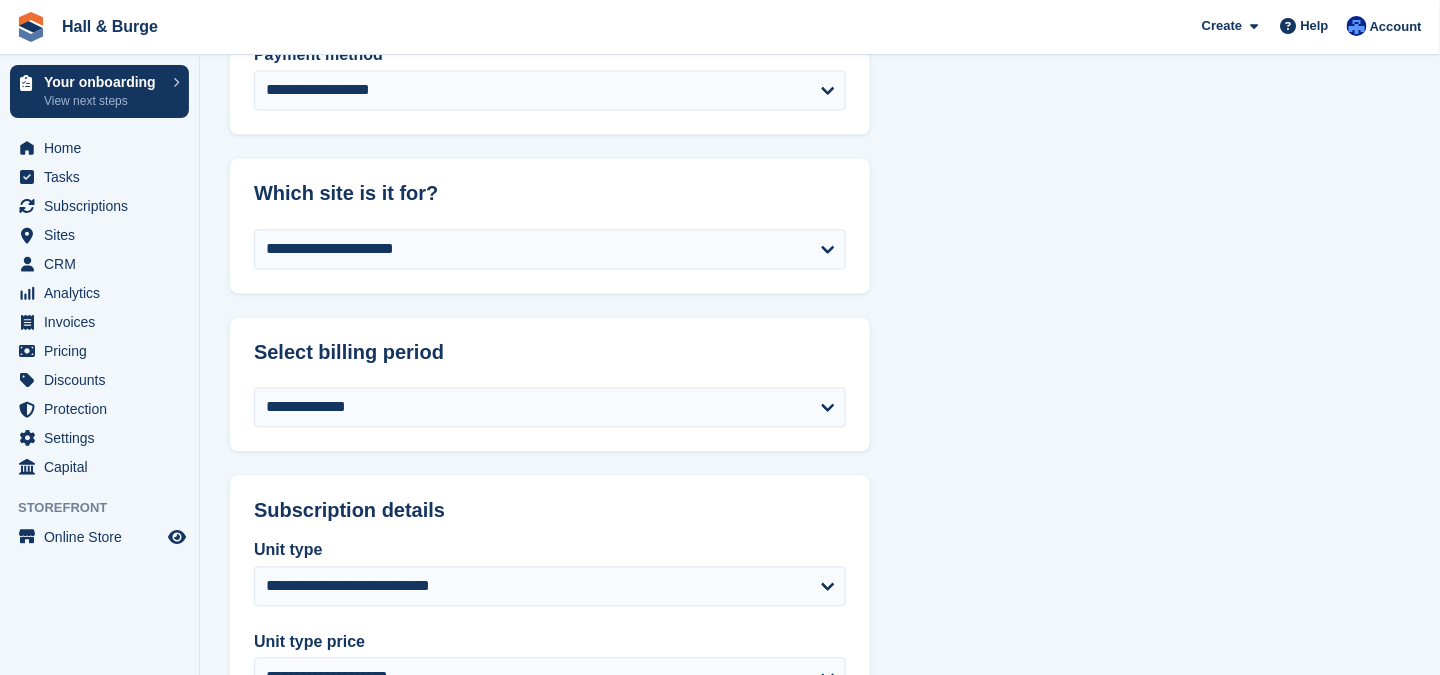 scroll, scrollTop: 1300, scrollLeft: 0, axis: vertical 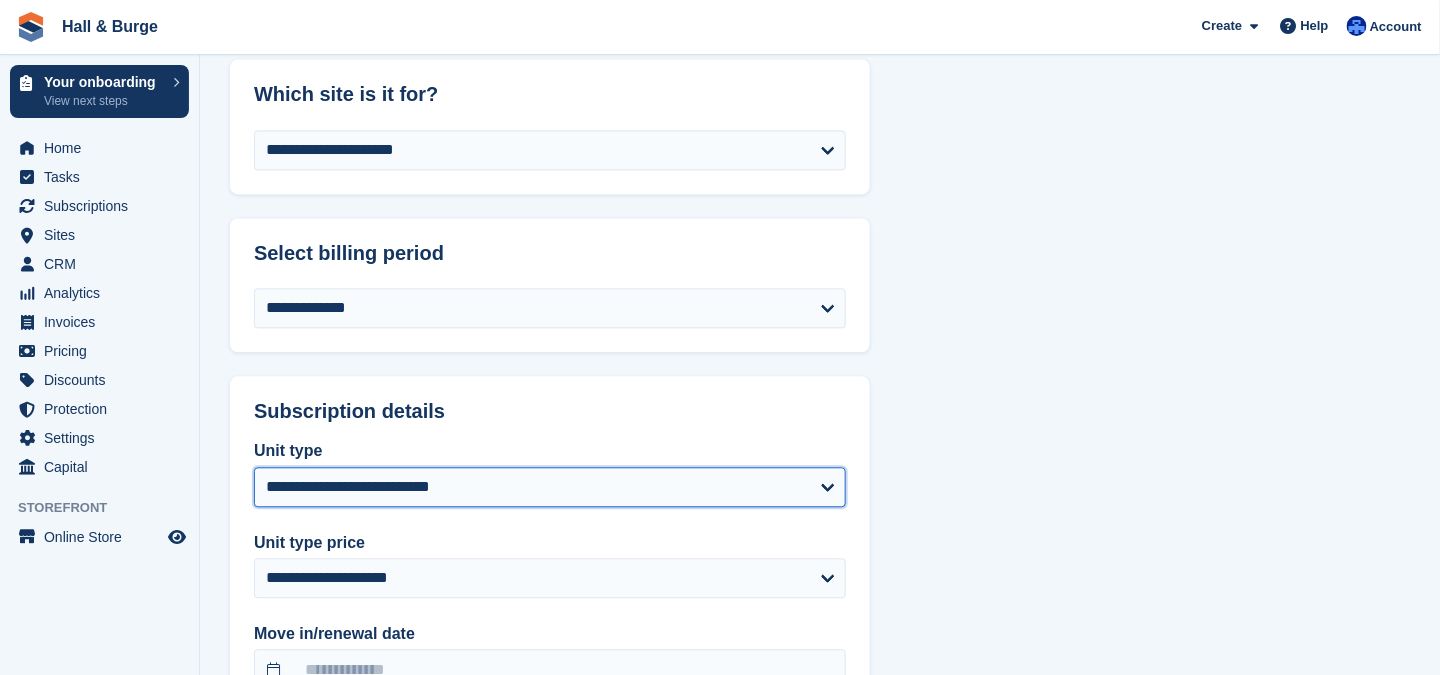 click on "**********" at bounding box center [550, 487] 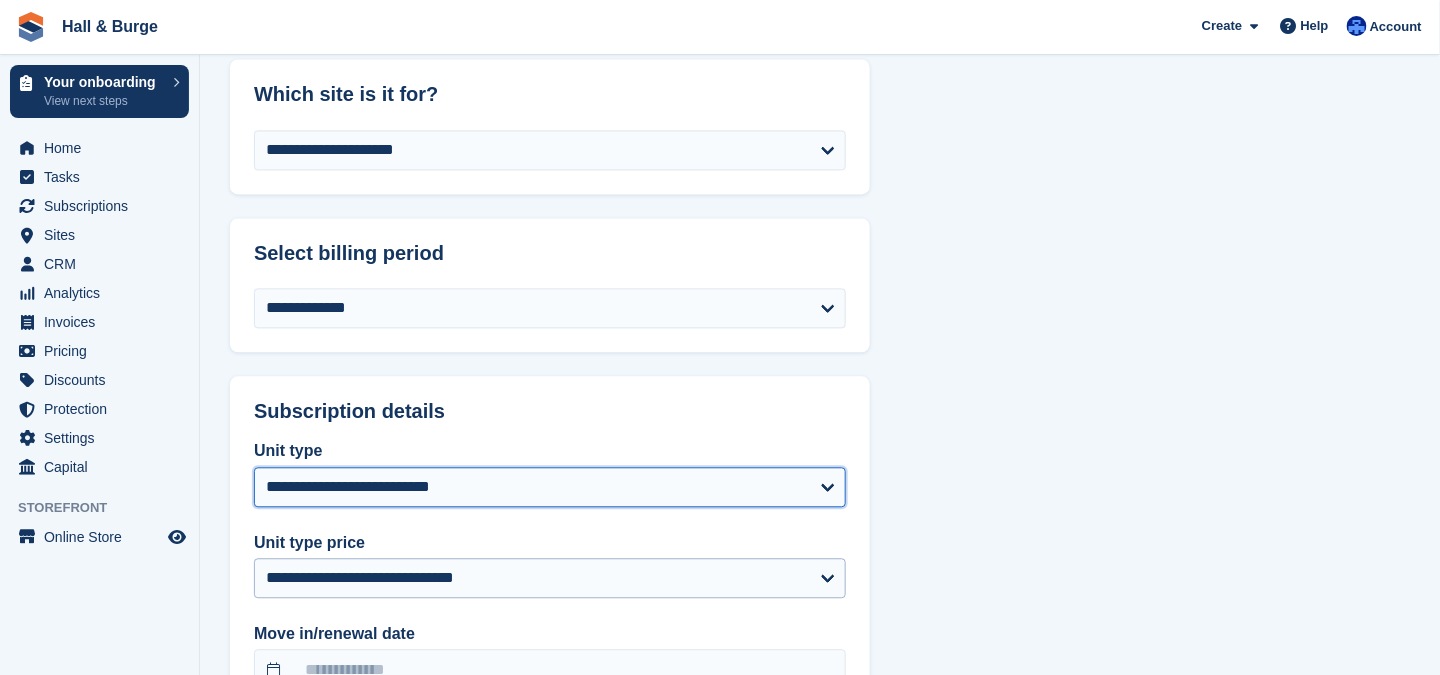 scroll, scrollTop: 1500, scrollLeft: 0, axis: vertical 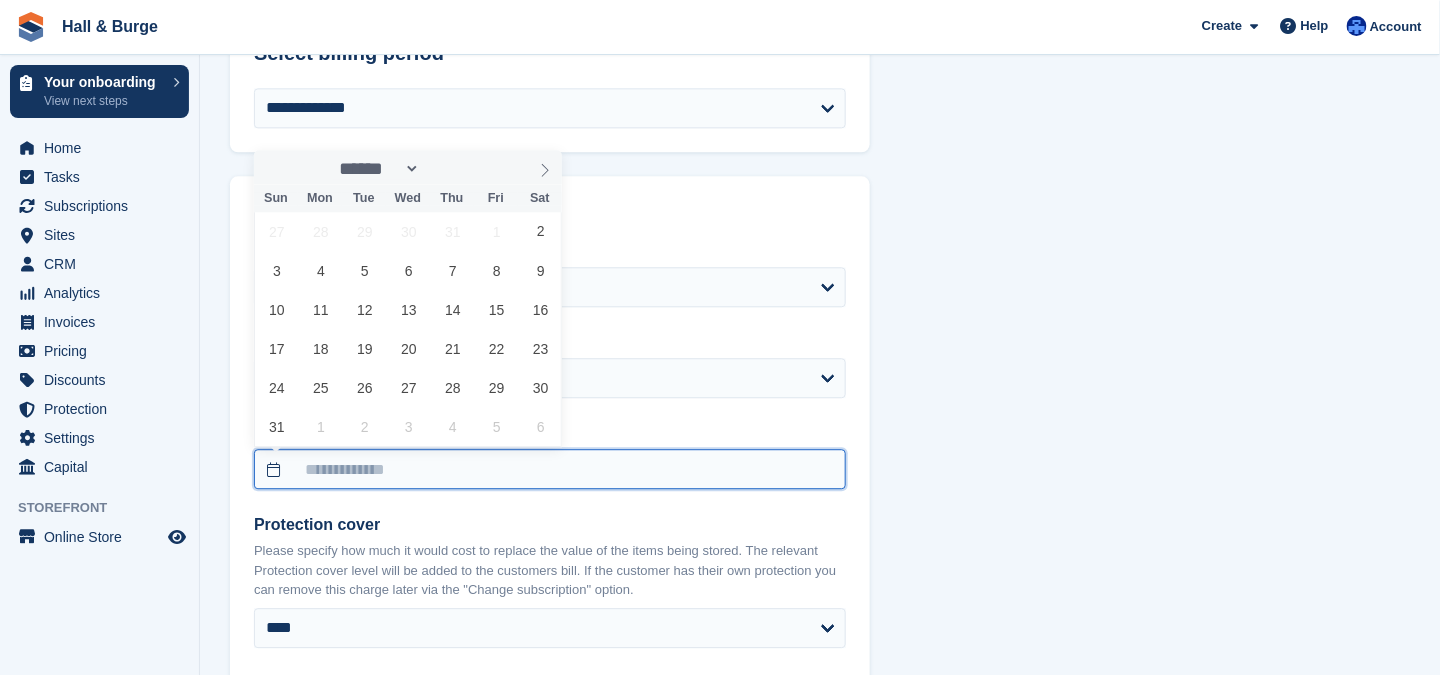 click at bounding box center (550, 469) 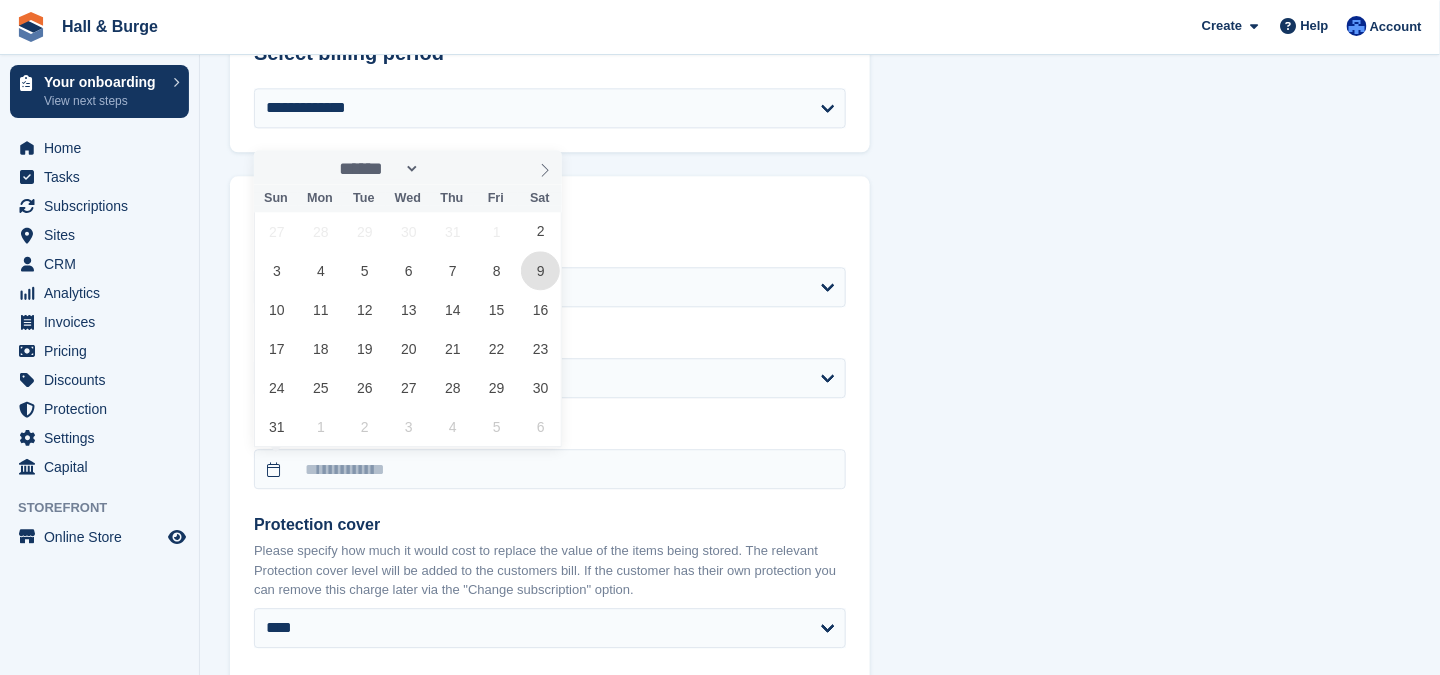 click on "9" at bounding box center (540, 270) 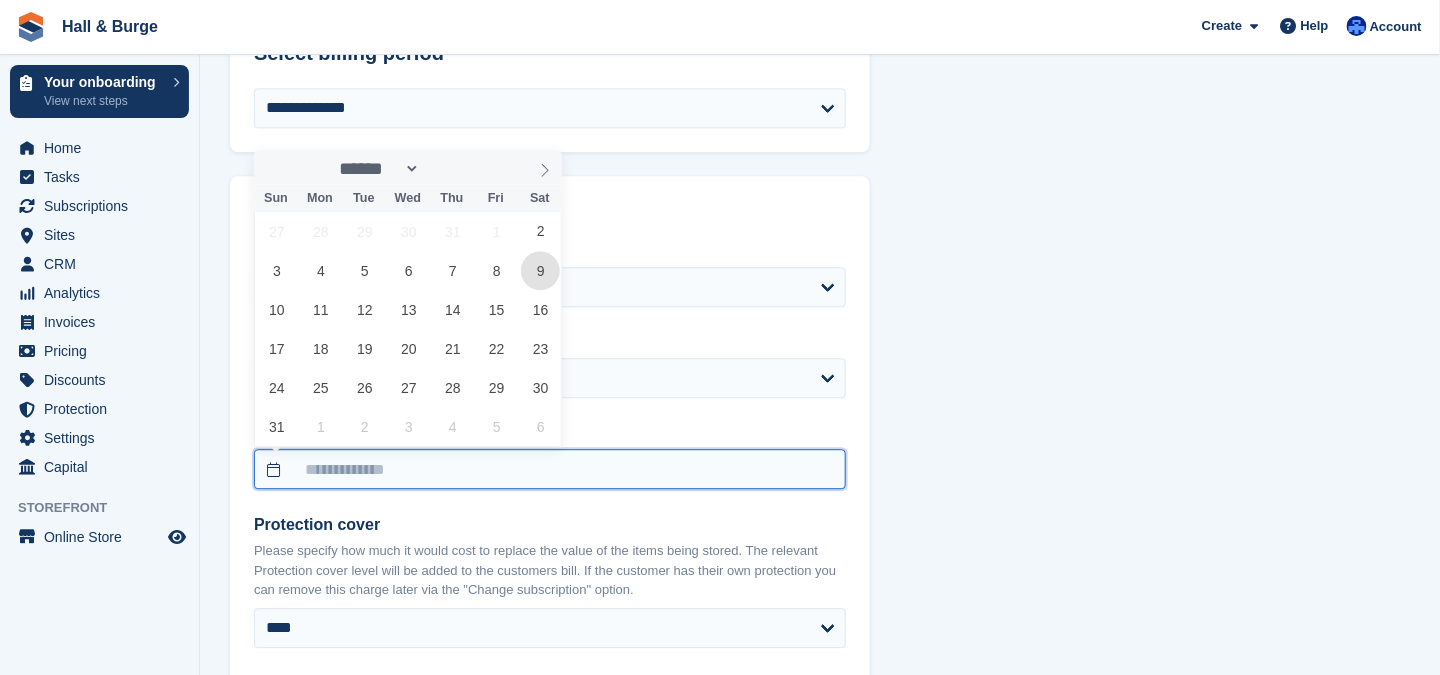 type on "**********" 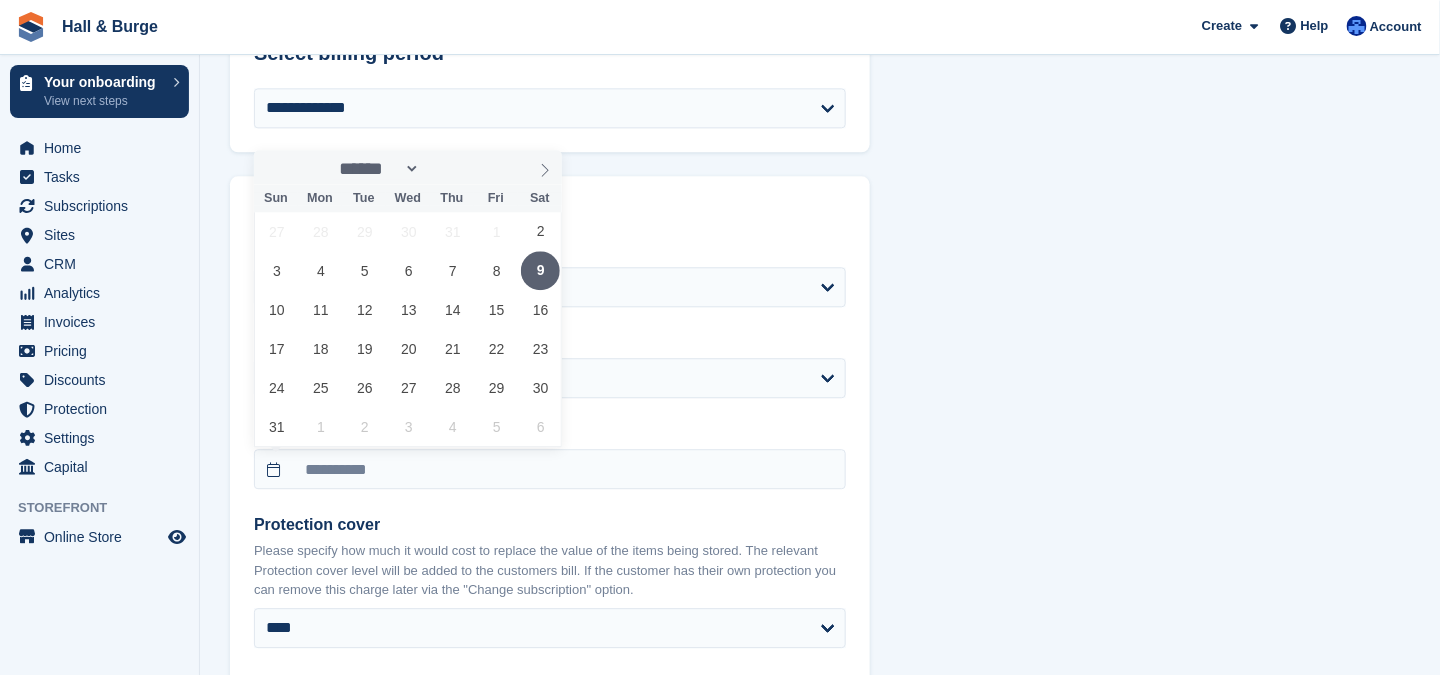 click on "9" at bounding box center [540, 270] 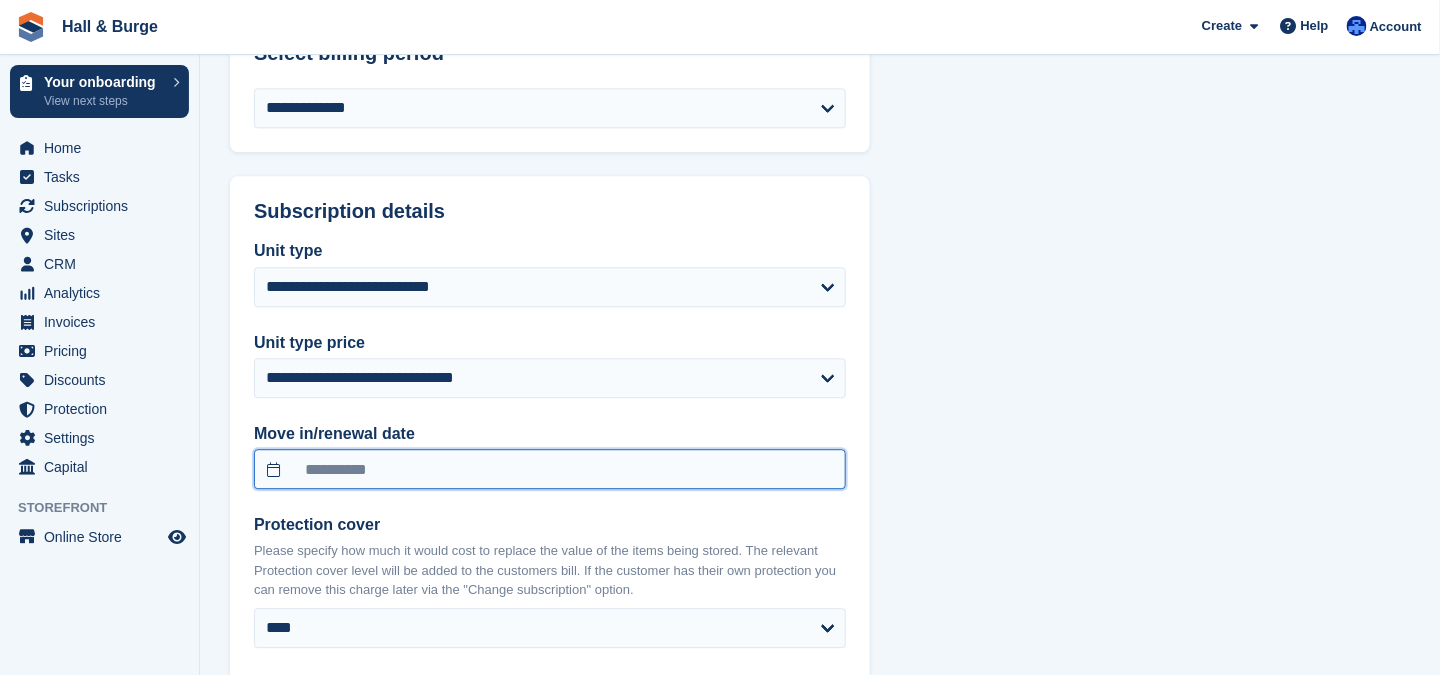 scroll, scrollTop: 1600, scrollLeft: 0, axis: vertical 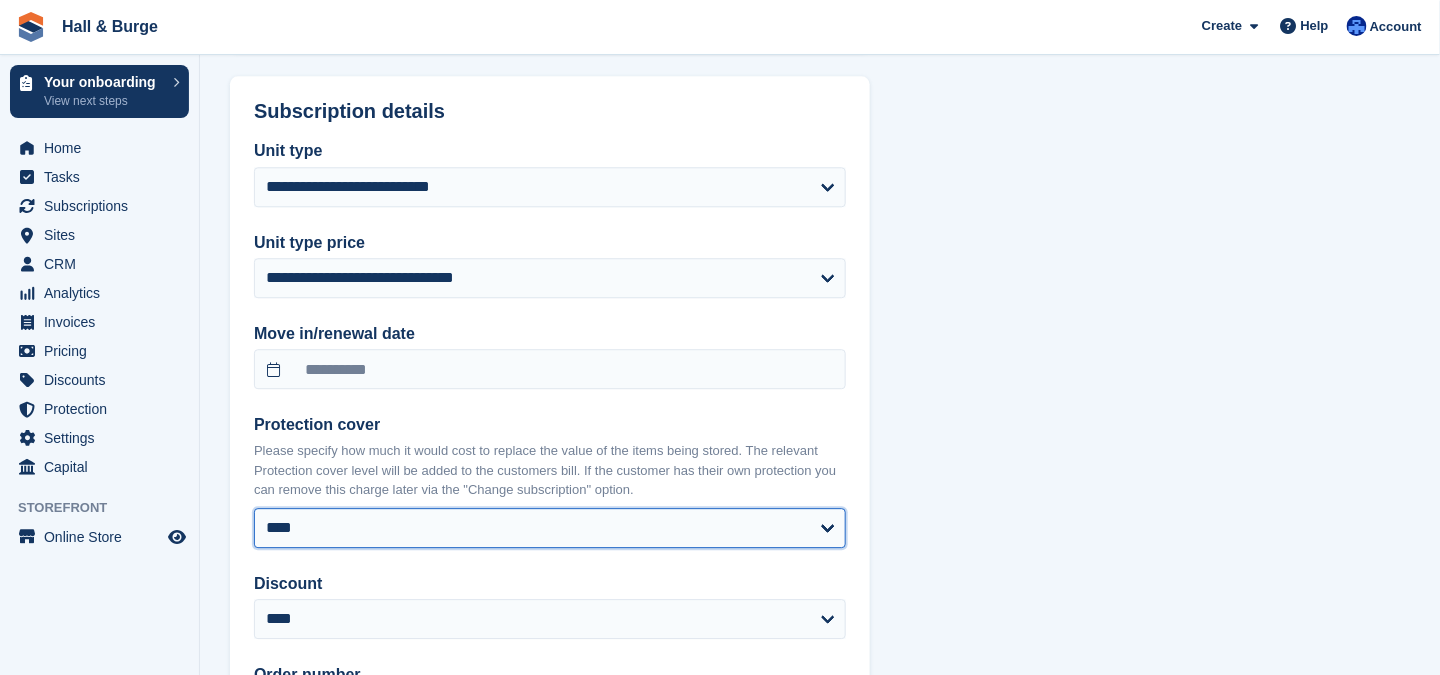 click on "****
******
******
******
******
******
******
******
******
*******
*******
*******
*******
*******
*******
*******" at bounding box center (550, 528) 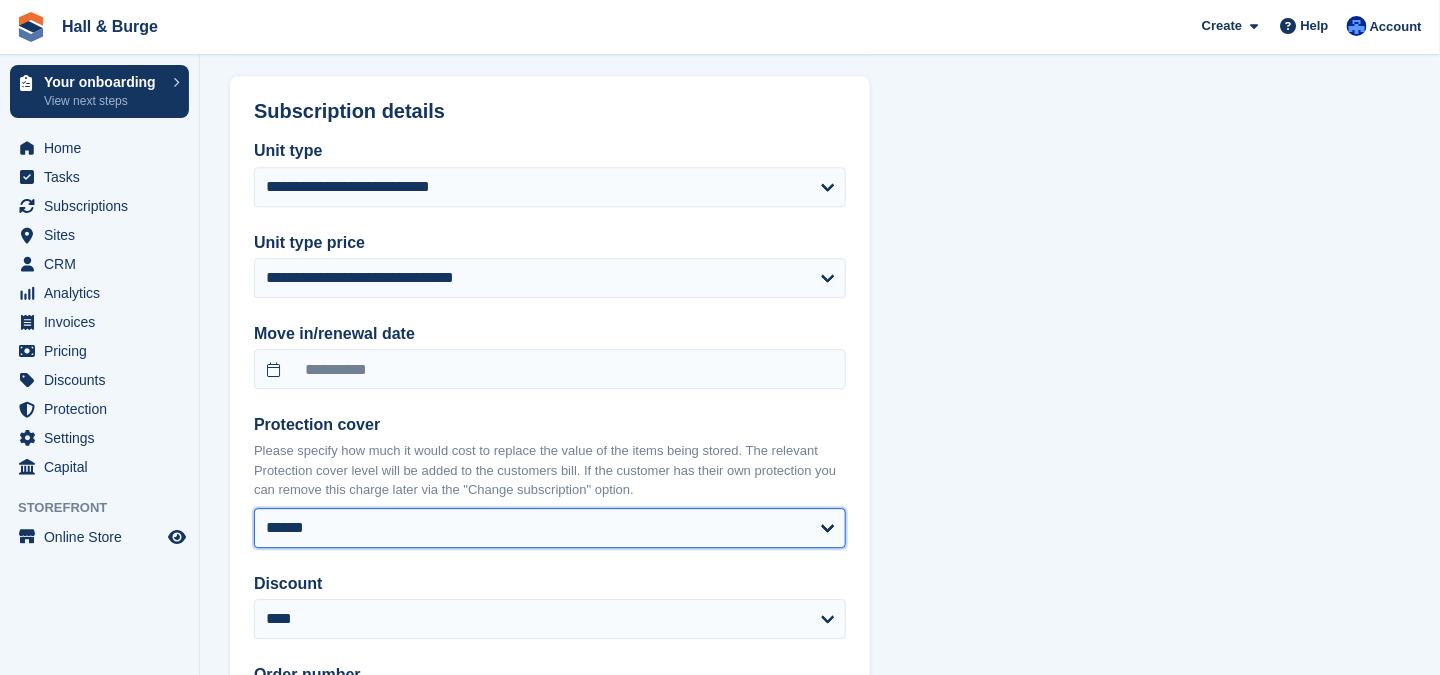 click on "****
******
******
******
******
******
******
******
******
*******
*******
*******
*******
*******
*******
*******" at bounding box center (550, 528) 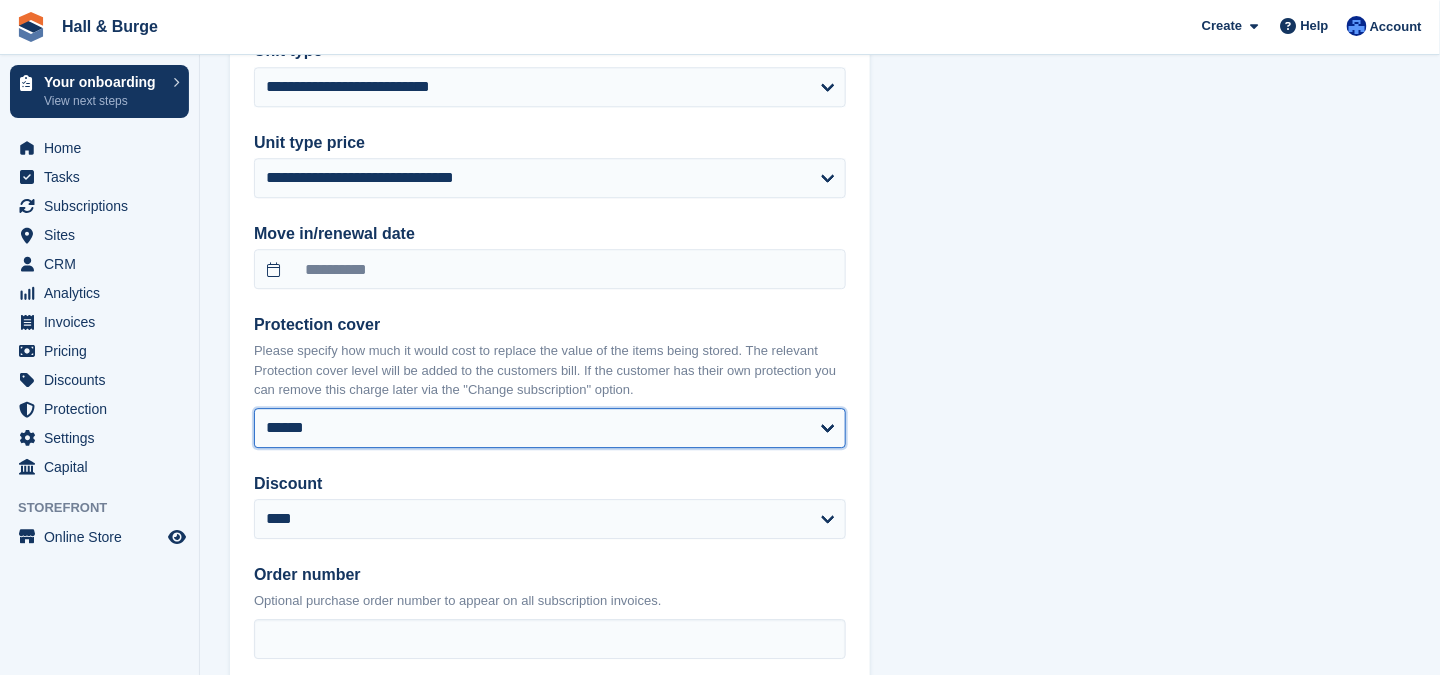 scroll, scrollTop: 1800, scrollLeft: 0, axis: vertical 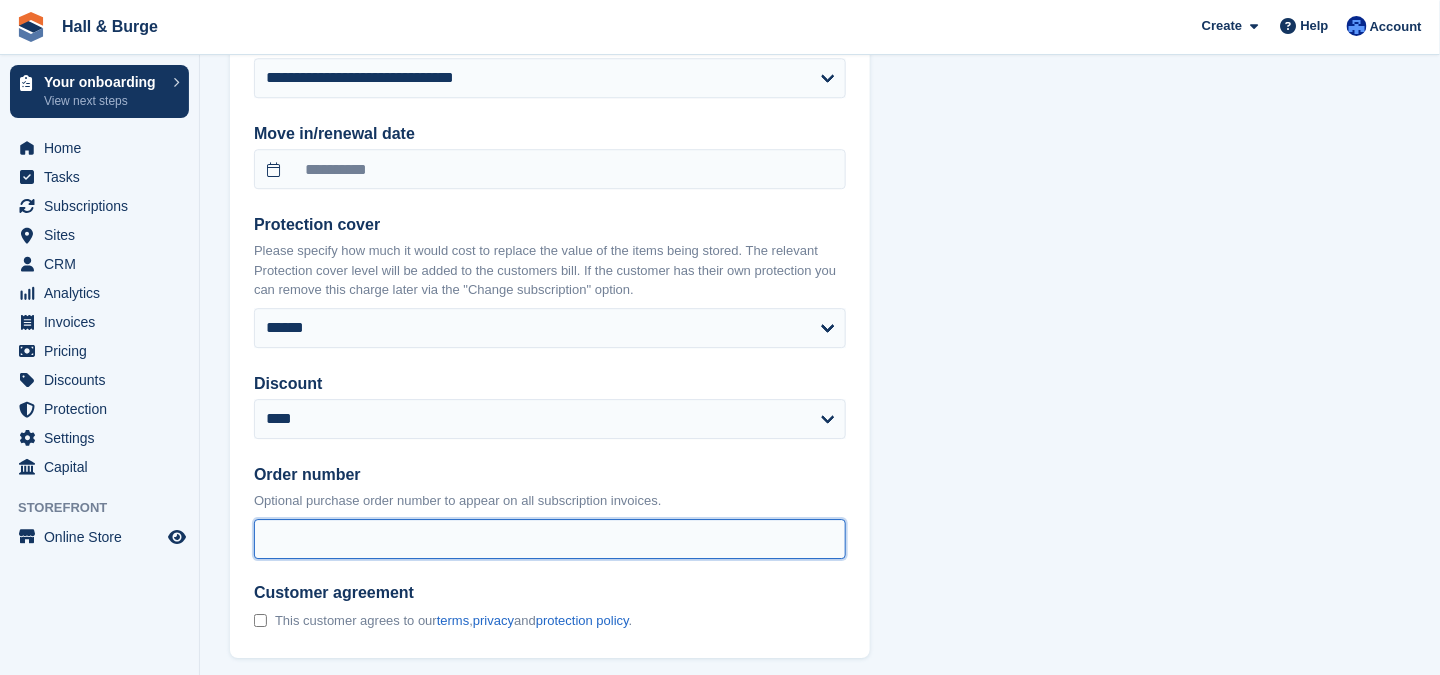 click on "Order number" at bounding box center [550, 539] 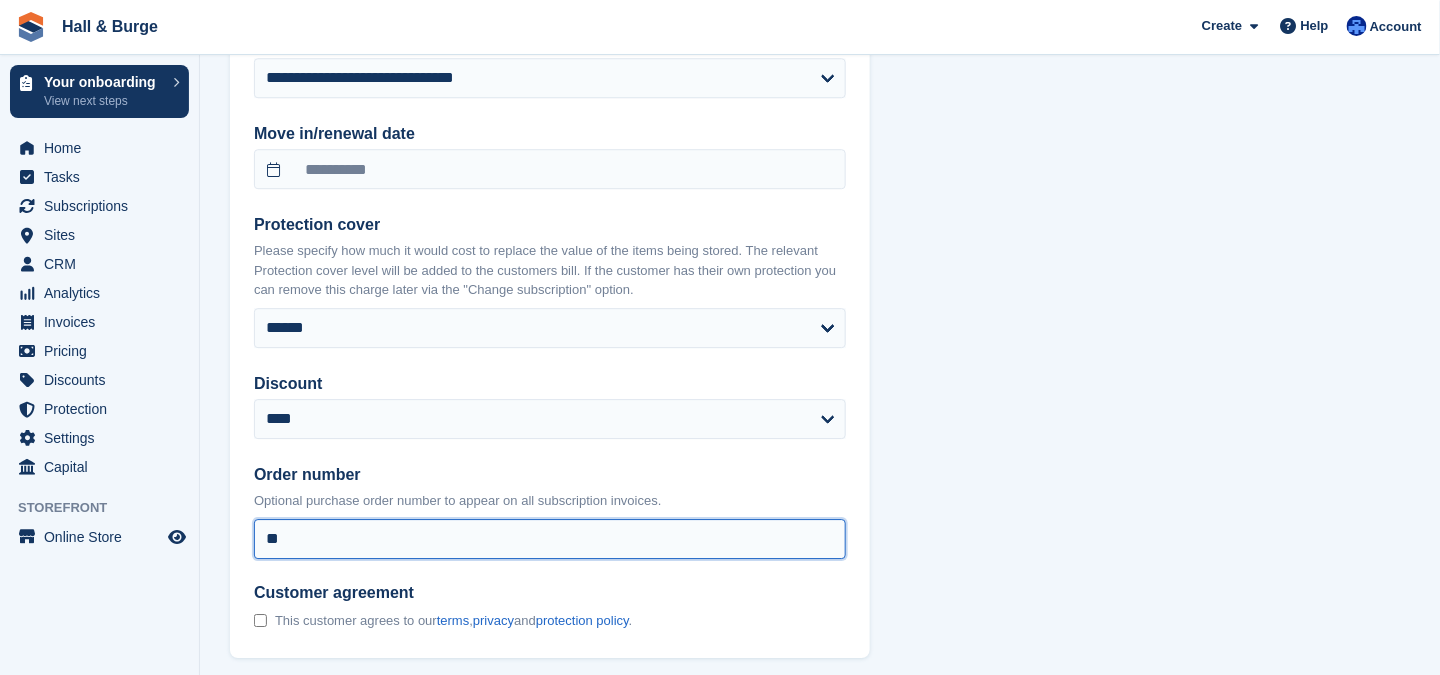 type on "*" 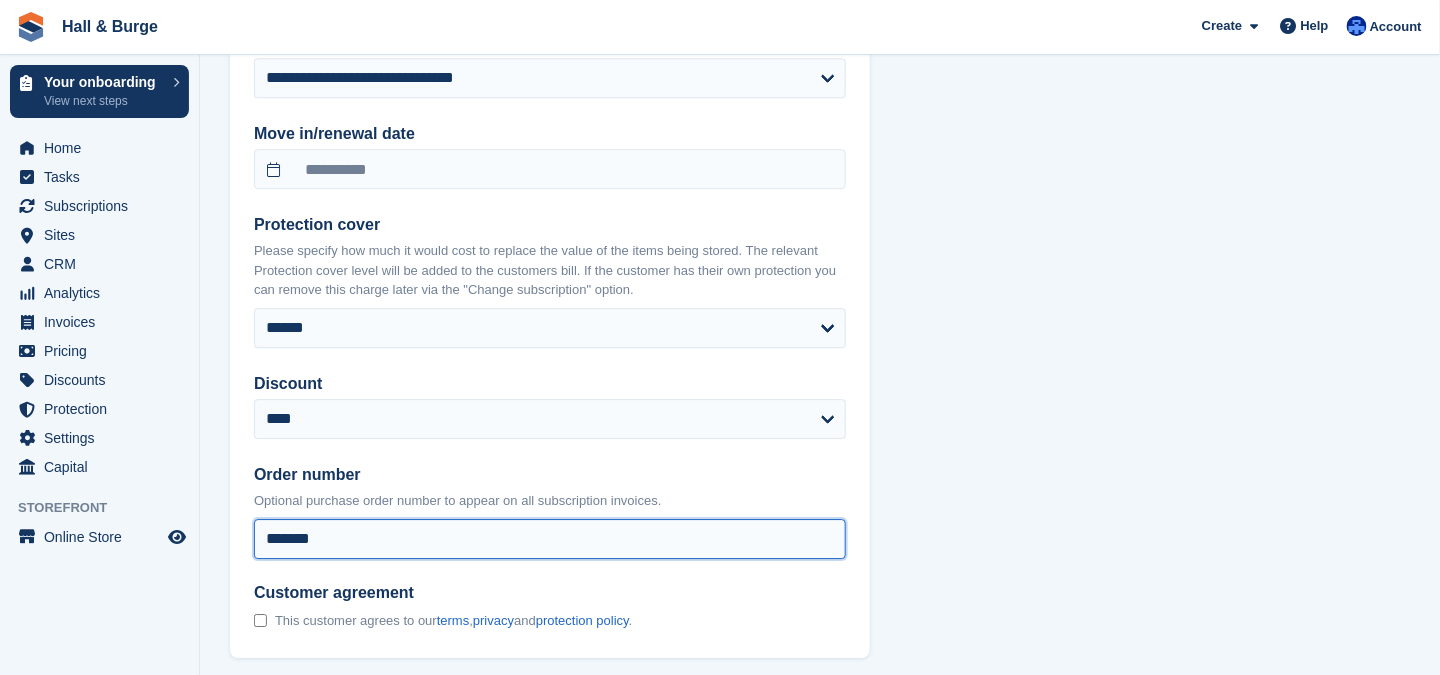 type on "*******" 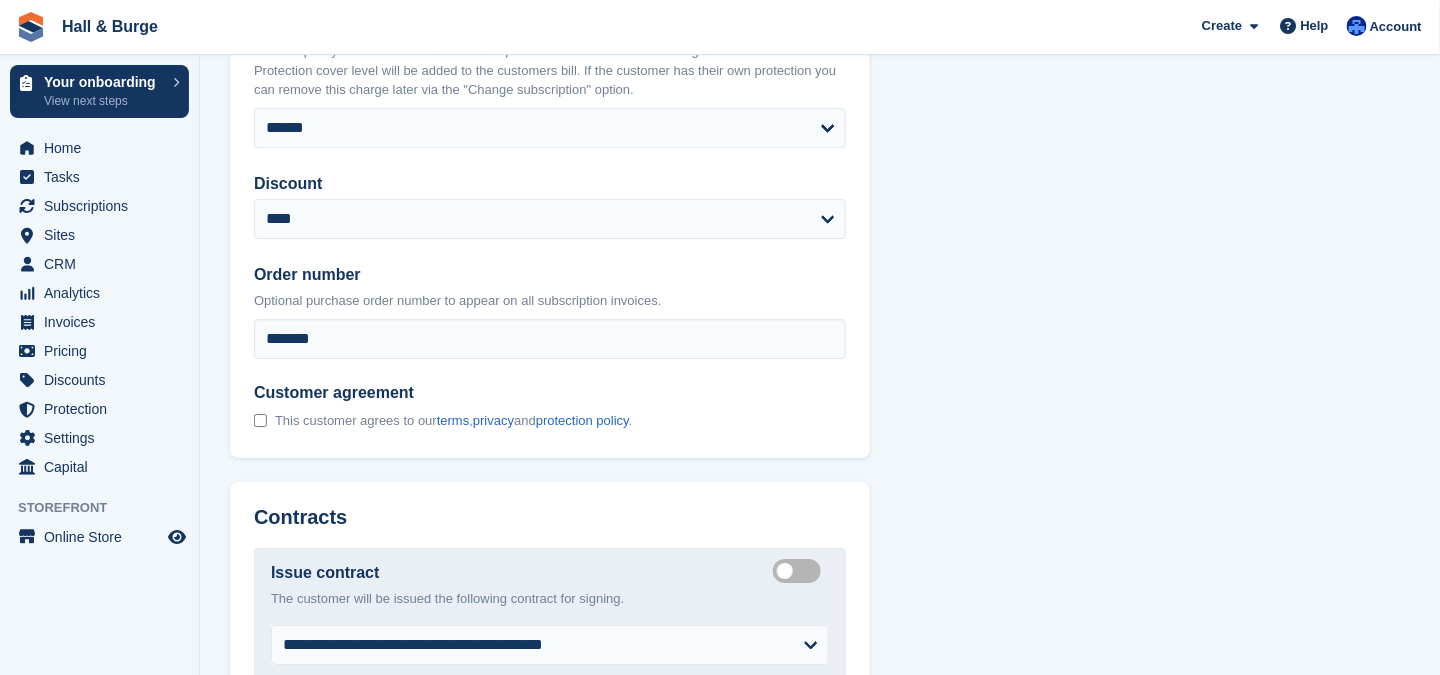 scroll, scrollTop: 2100, scrollLeft: 0, axis: vertical 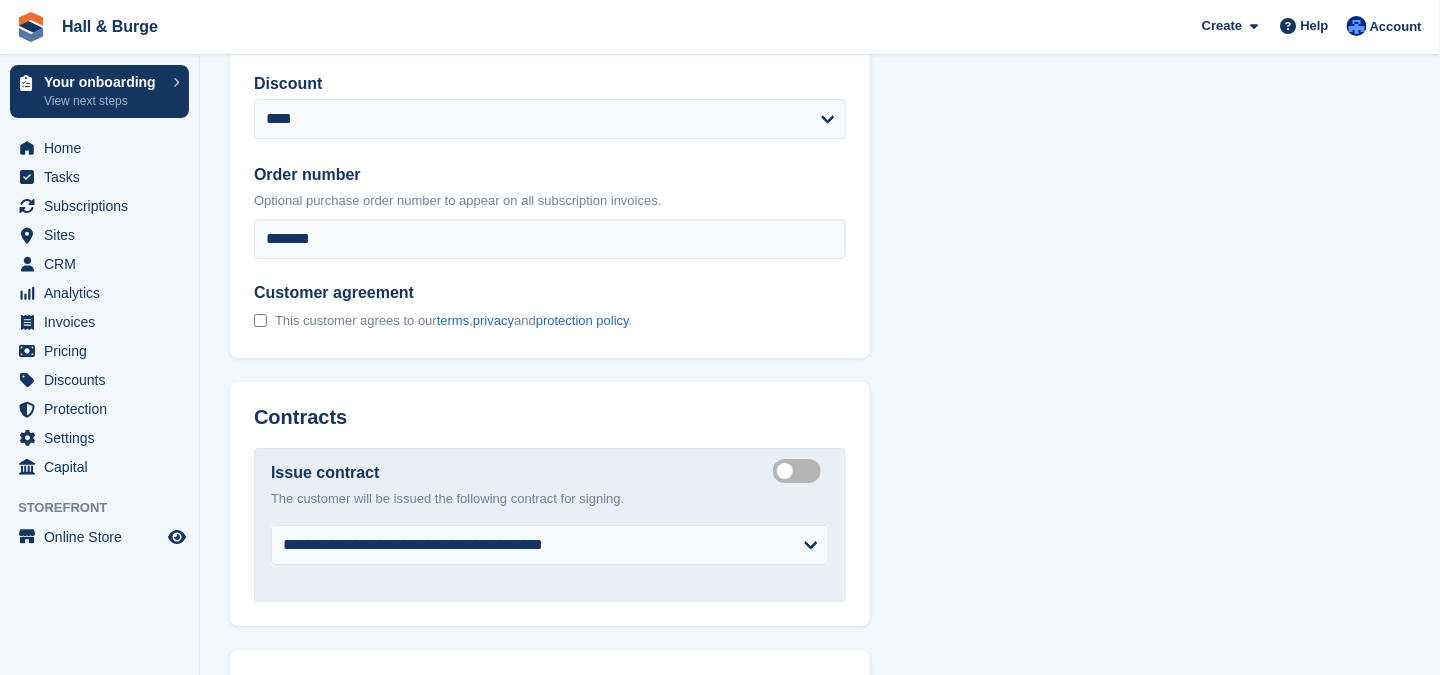 click on "Create integrated contract" at bounding box center (801, 470) 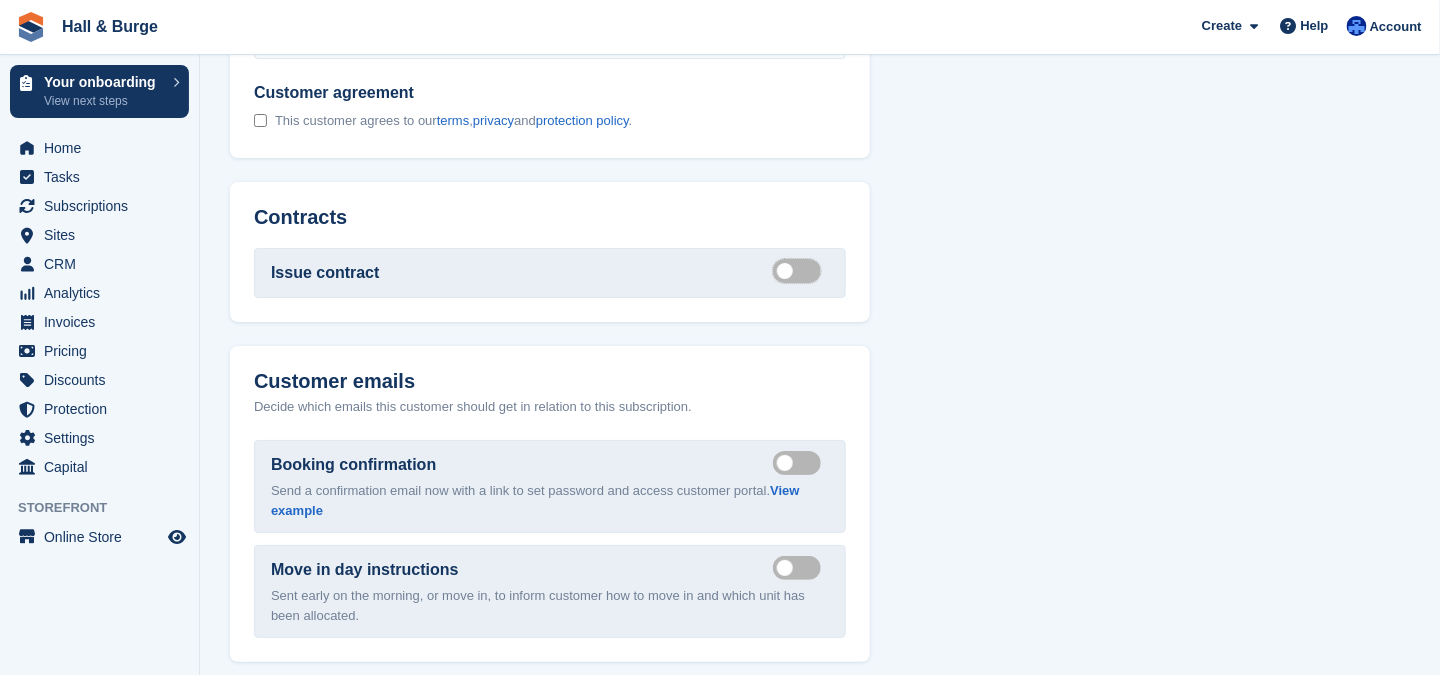 scroll, scrollTop: 2400, scrollLeft: 0, axis: vertical 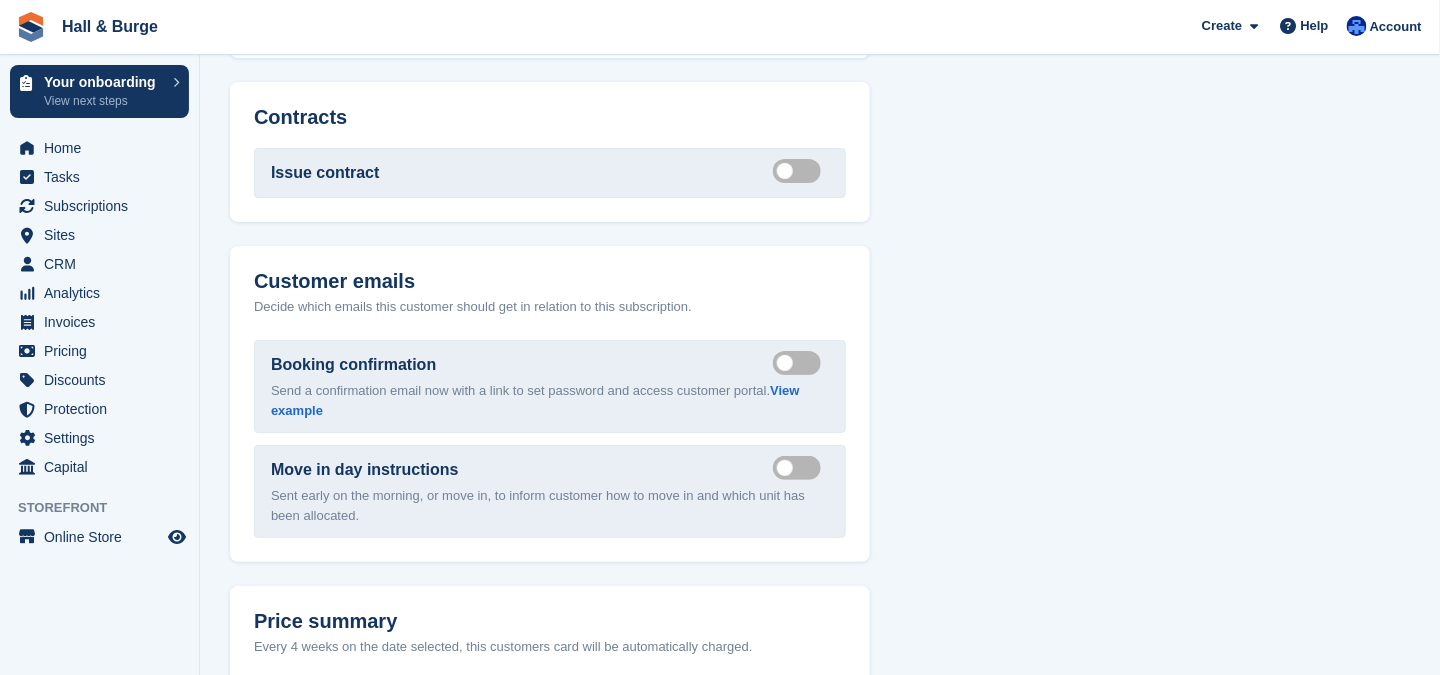 click on "Send booking confirmation email" at bounding box center (801, 362) 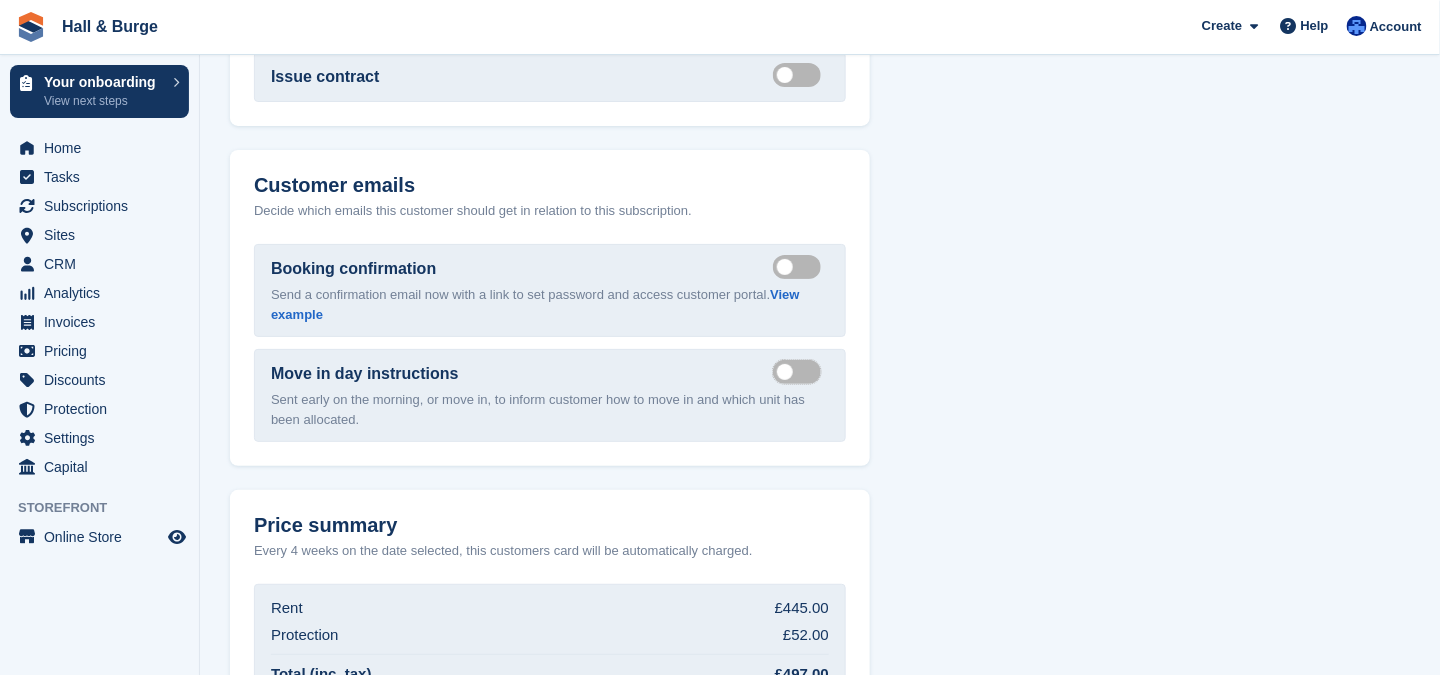 scroll, scrollTop: 2696, scrollLeft: 0, axis: vertical 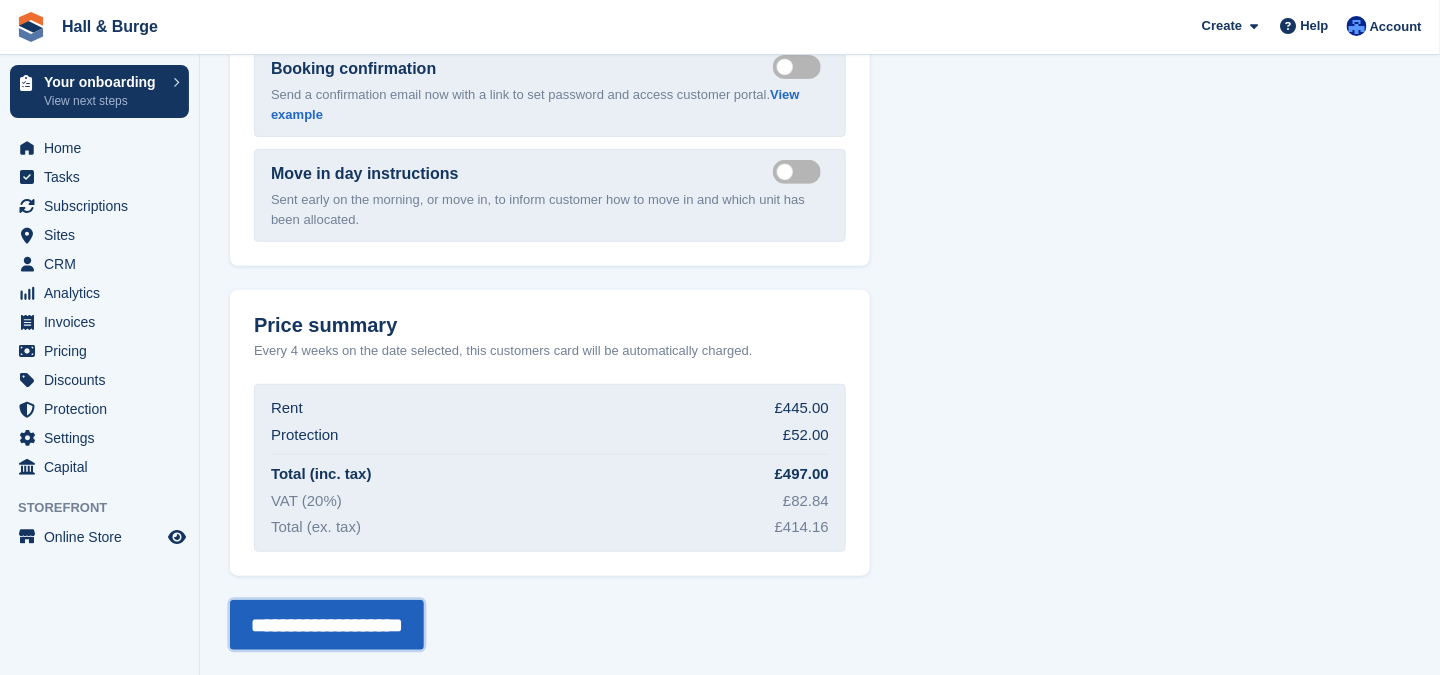 click on "**********" at bounding box center (327, 625) 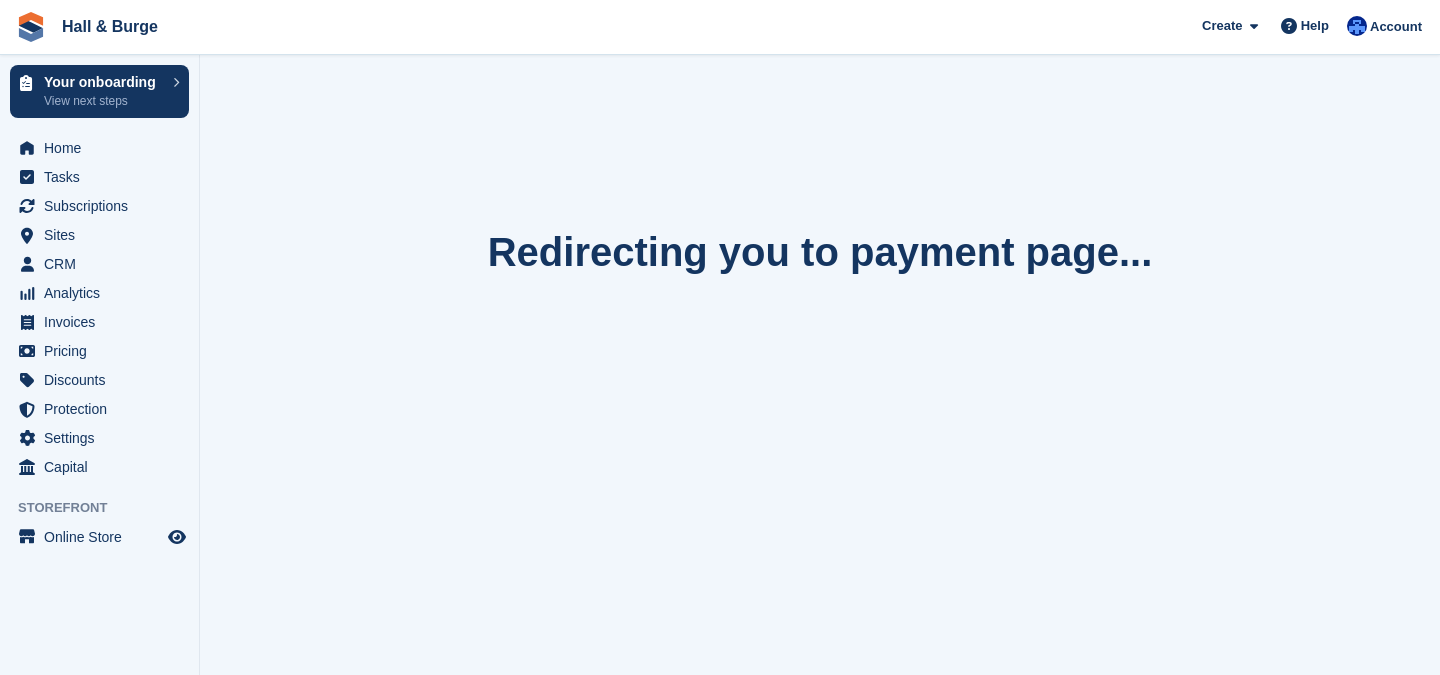 scroll, scrollTop: 0, scrollLeft: 0, axis: both 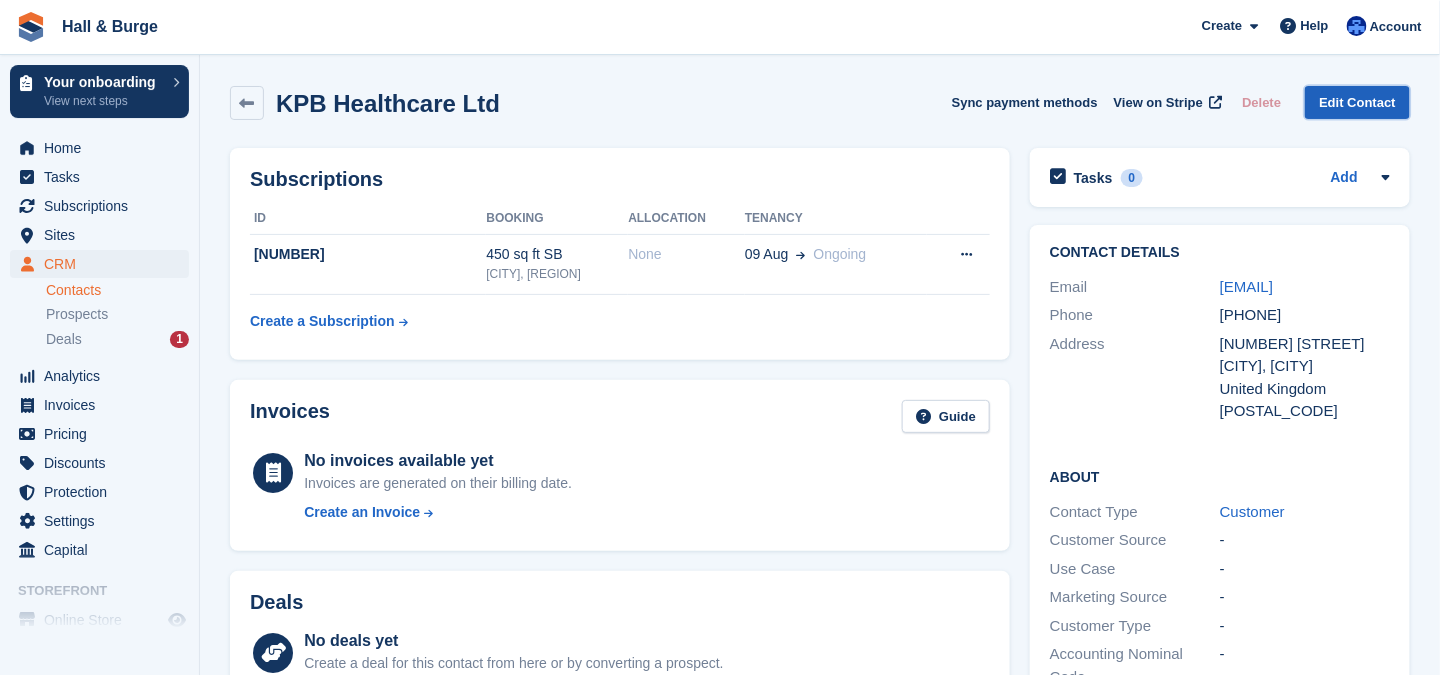 click on "Edit Contact" at bounding box center [1357, 102] 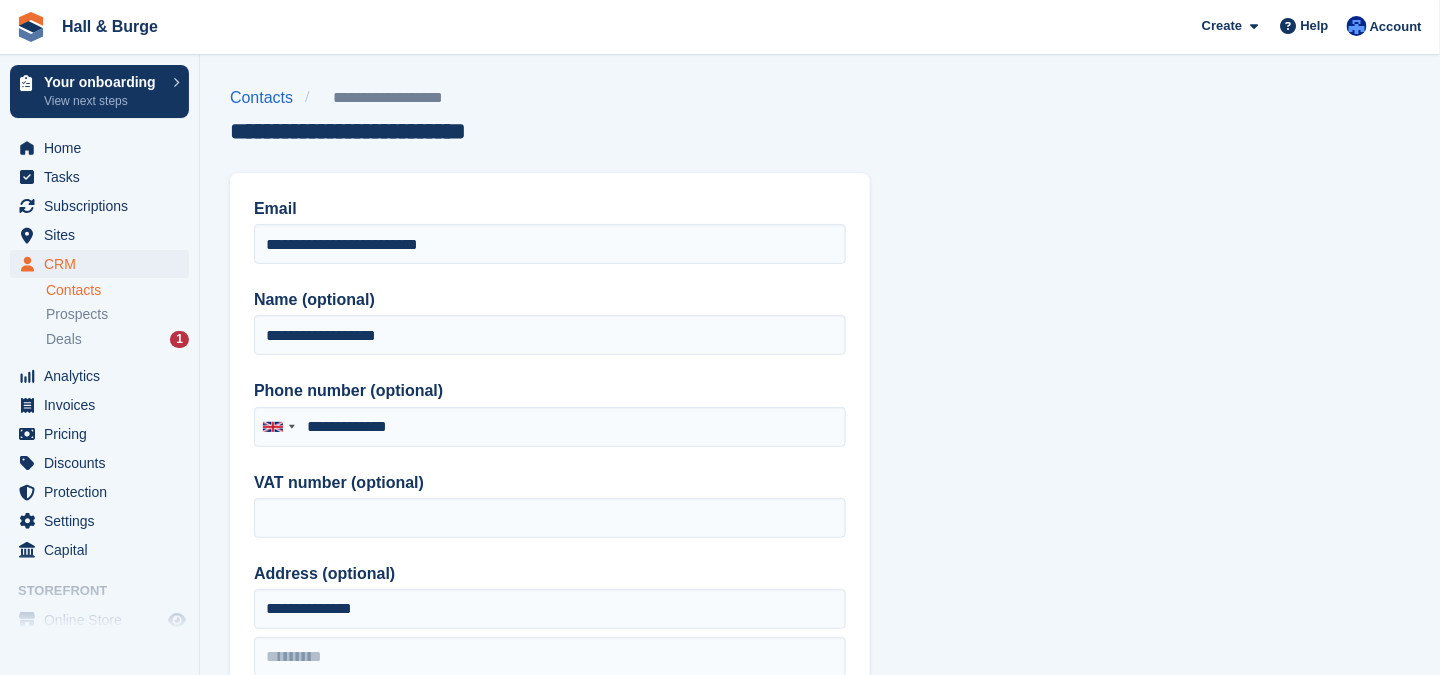 type on "**********" 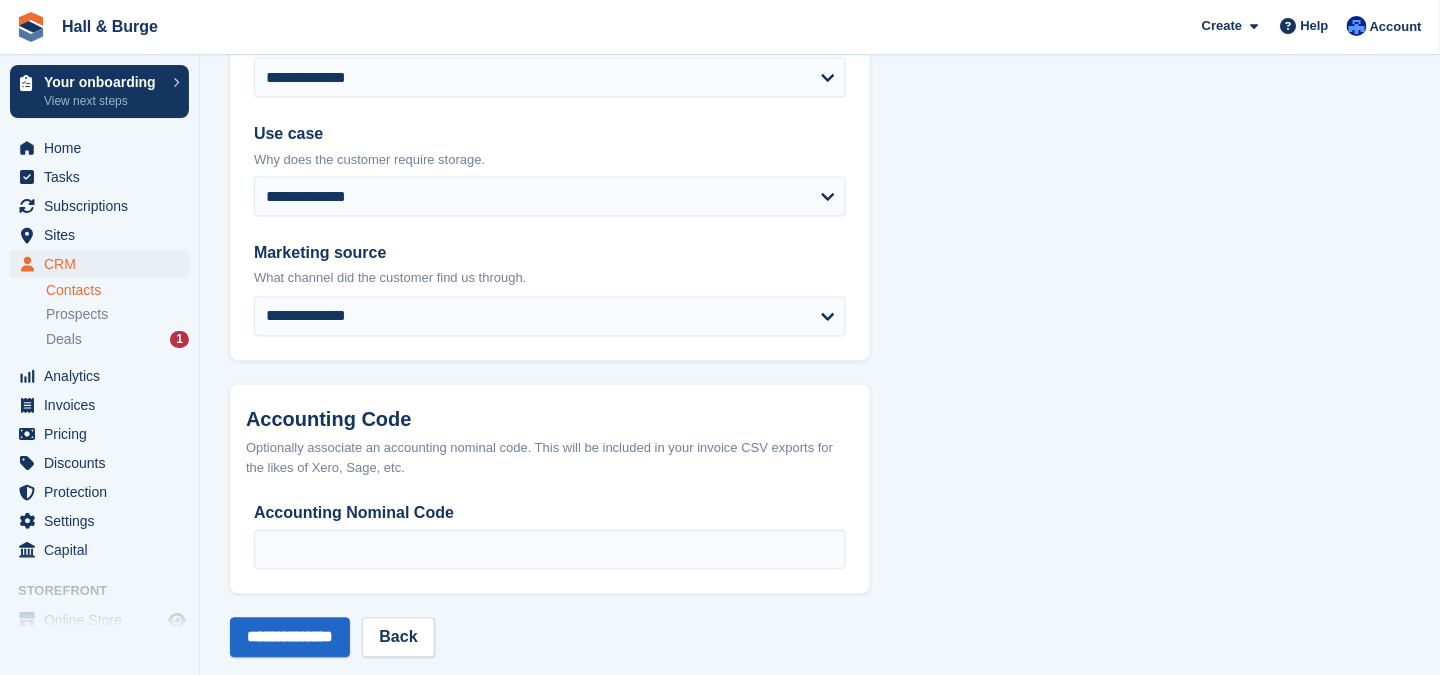scroll, scrollTop: 1028, scrollLeft: 0, axis: vertical 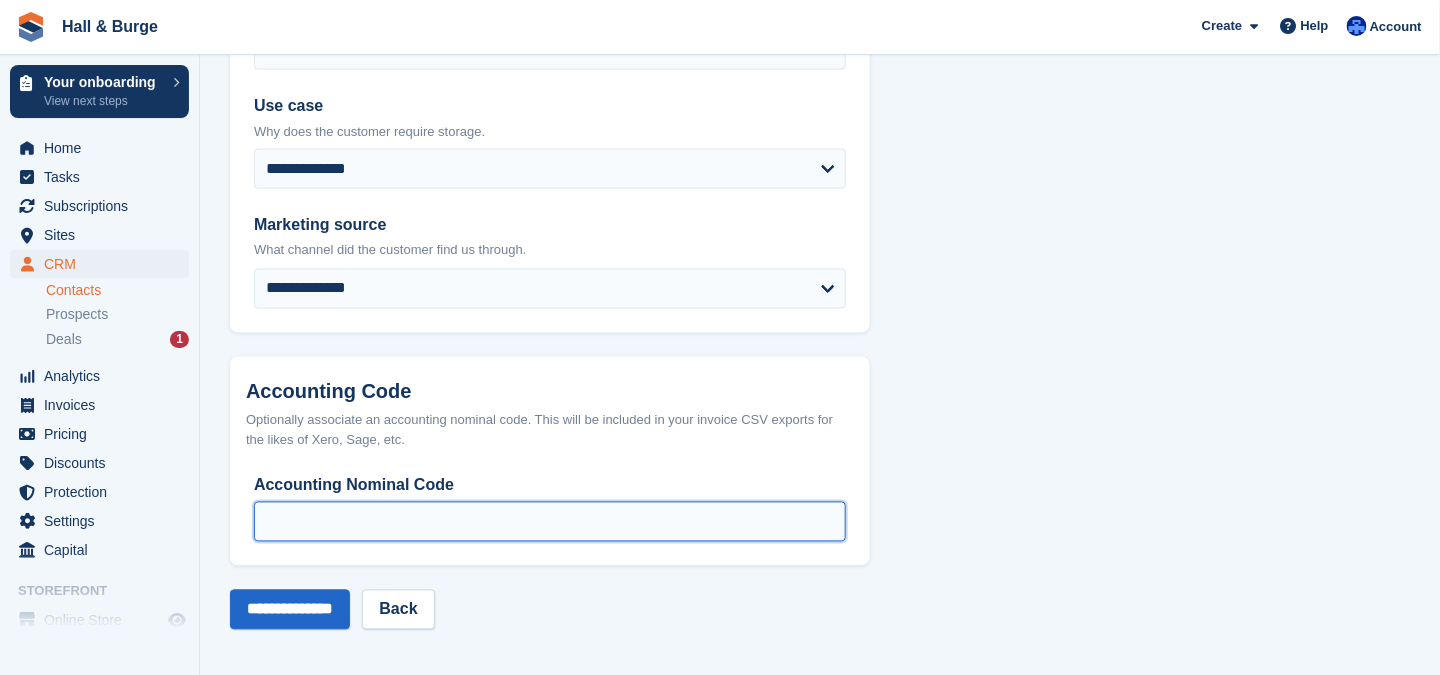 click on "Accounting Nominal Code" at bounding box center [550, 522] 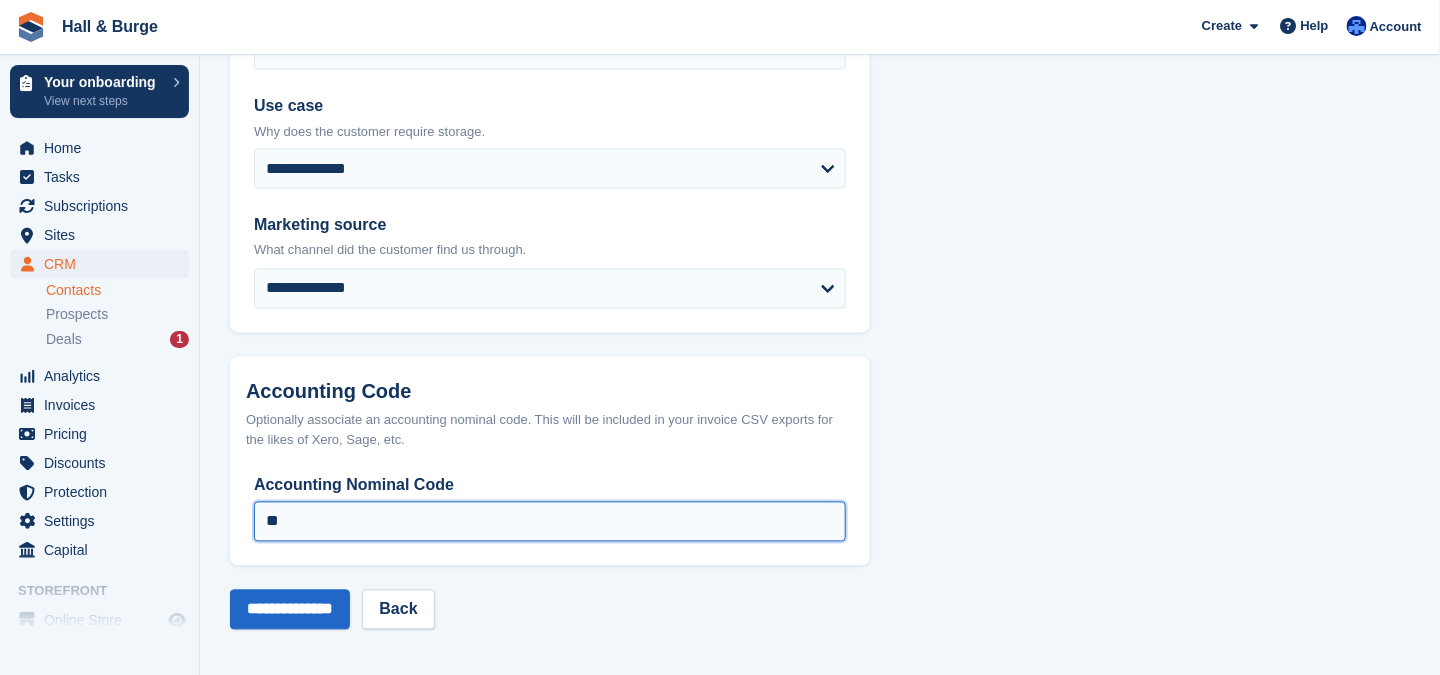 scroll, scrollTop: 528, scrollLeft: 0, axis: vertical 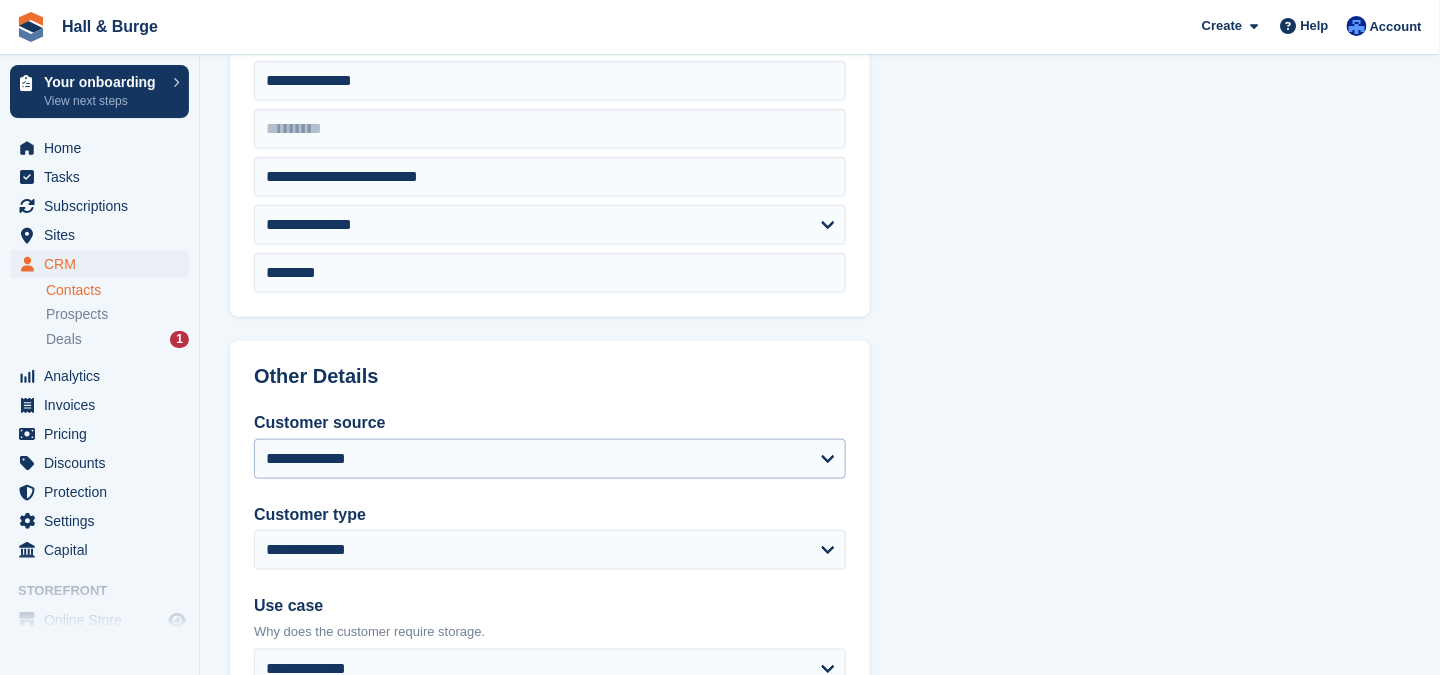 type on "**" 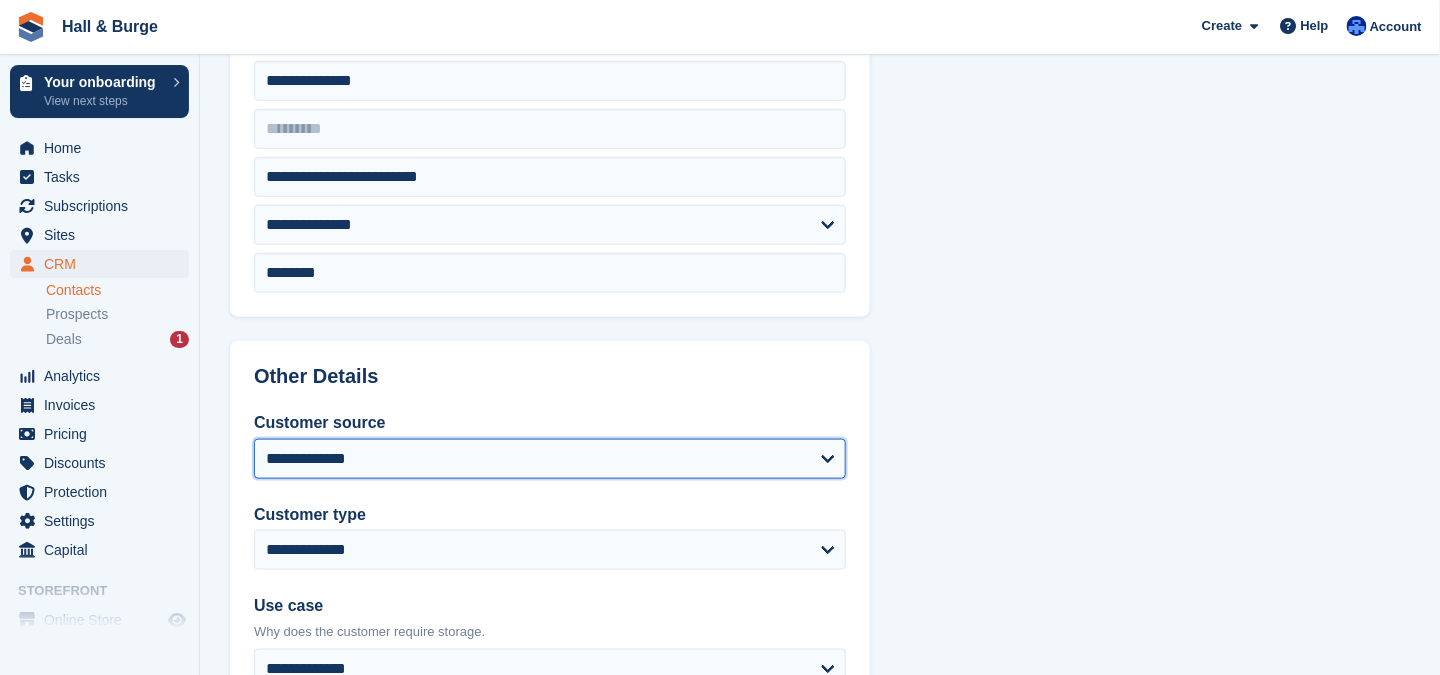 click on "**********" at bounding box center (550, 459) 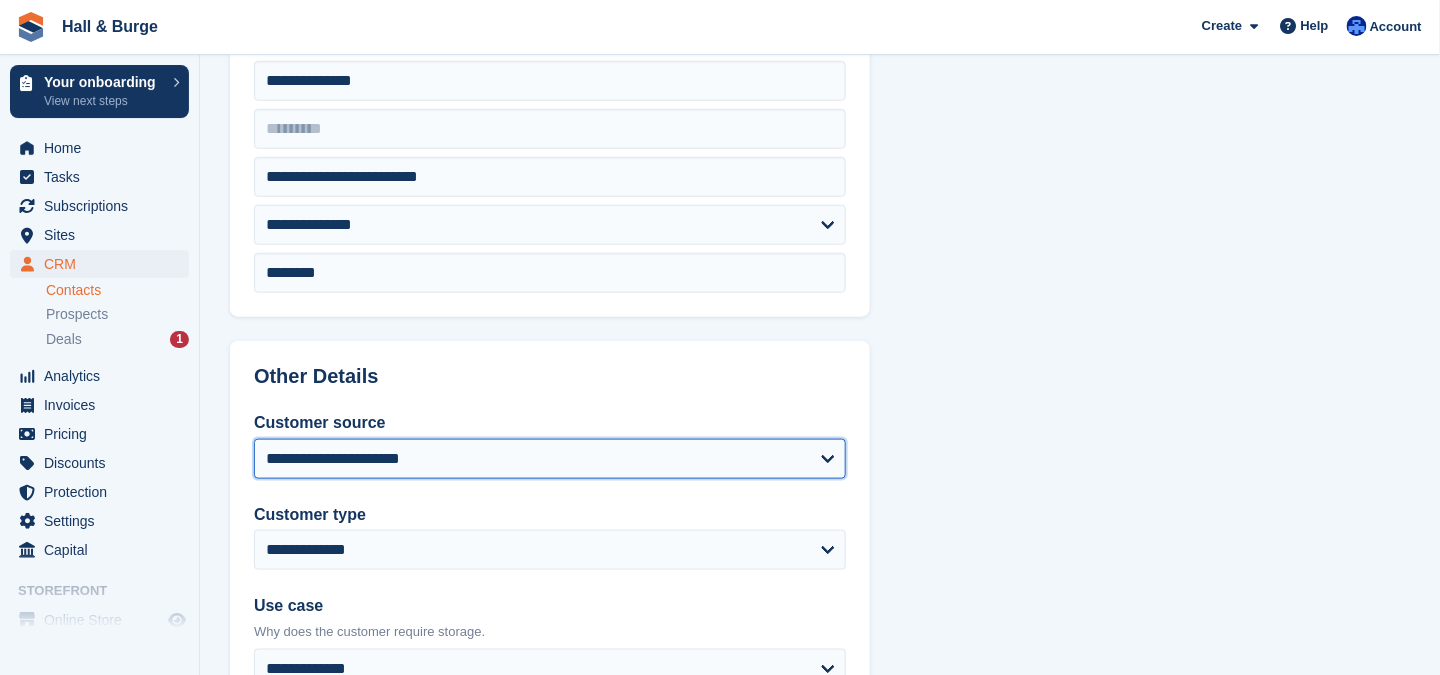 click on "**********" at bounding box center [550, 459] 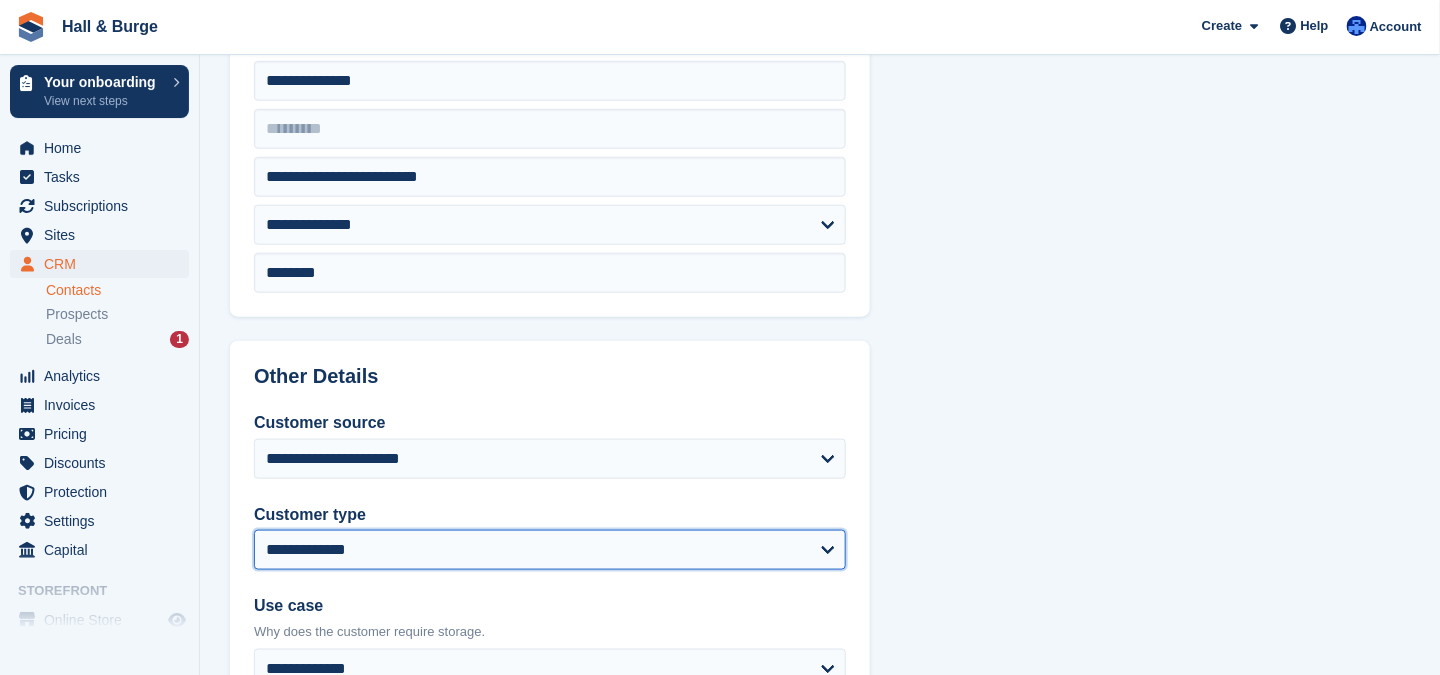 click on "**********" at bounding box center [550, 550] 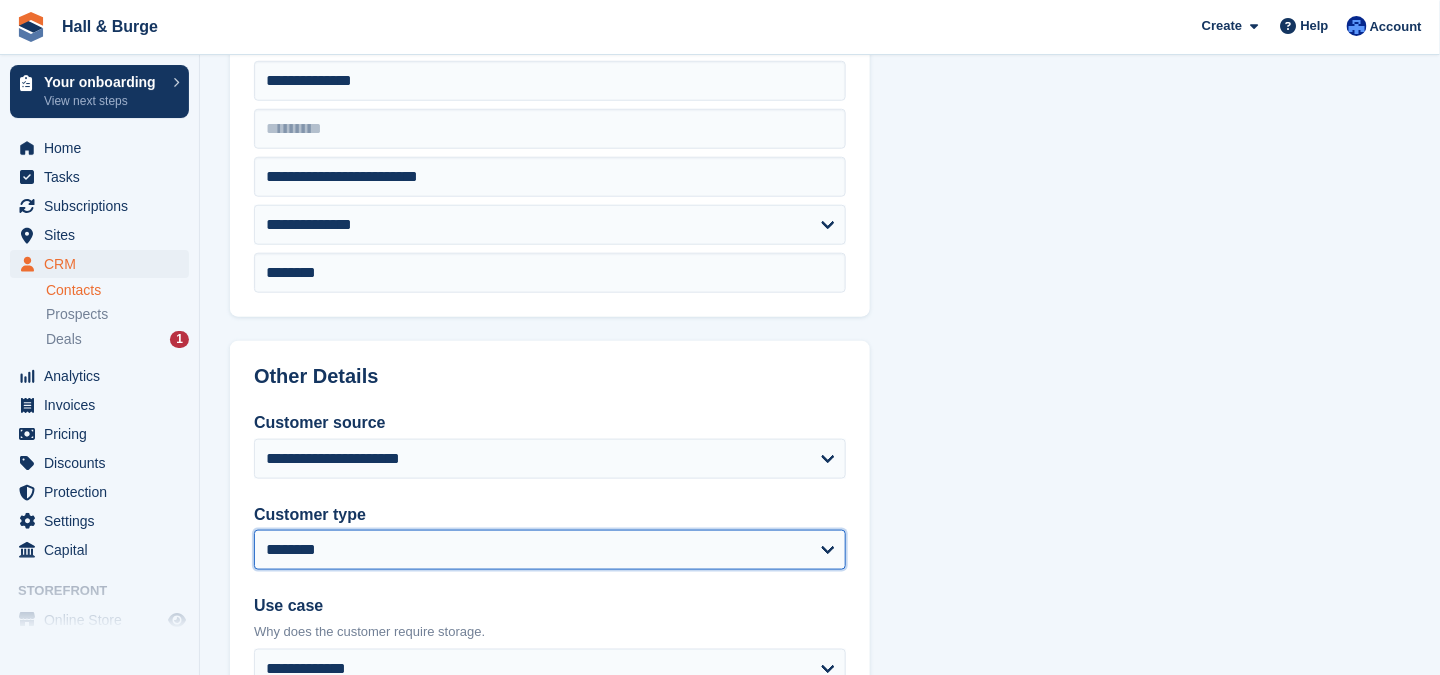 click on "**********" at bounding box center (550, 550) 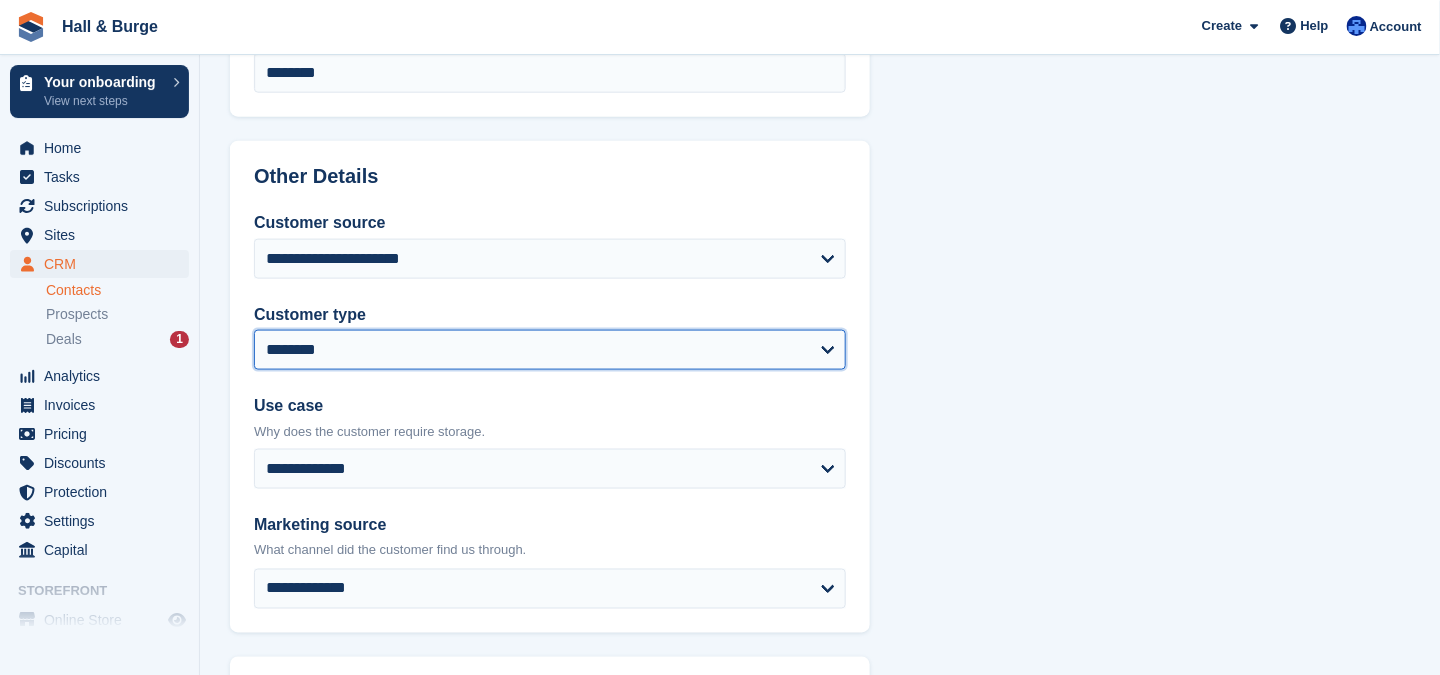 scroll, scrollTop: 828, scrollLeft: 0, axis: vertical 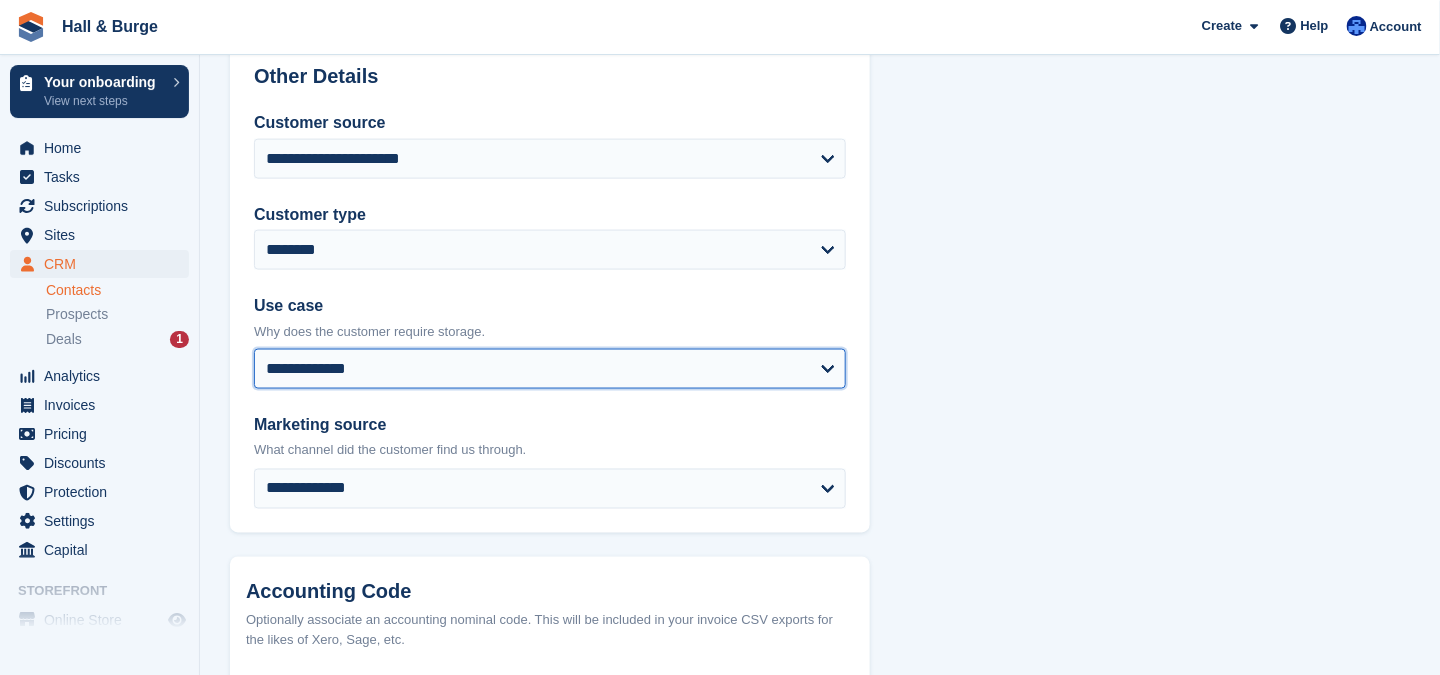 click on "**********" at bounding box center (550, 369) 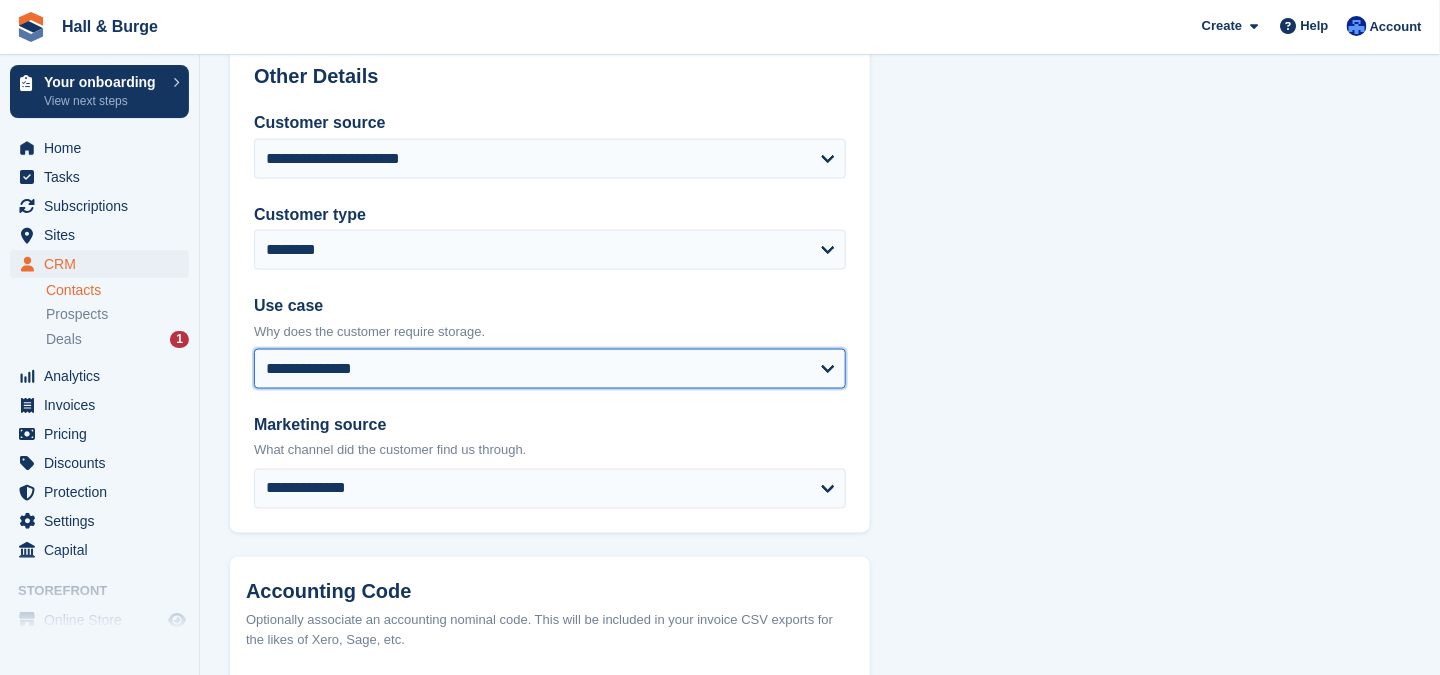 click on "**********" at bounding box center [550, 369] 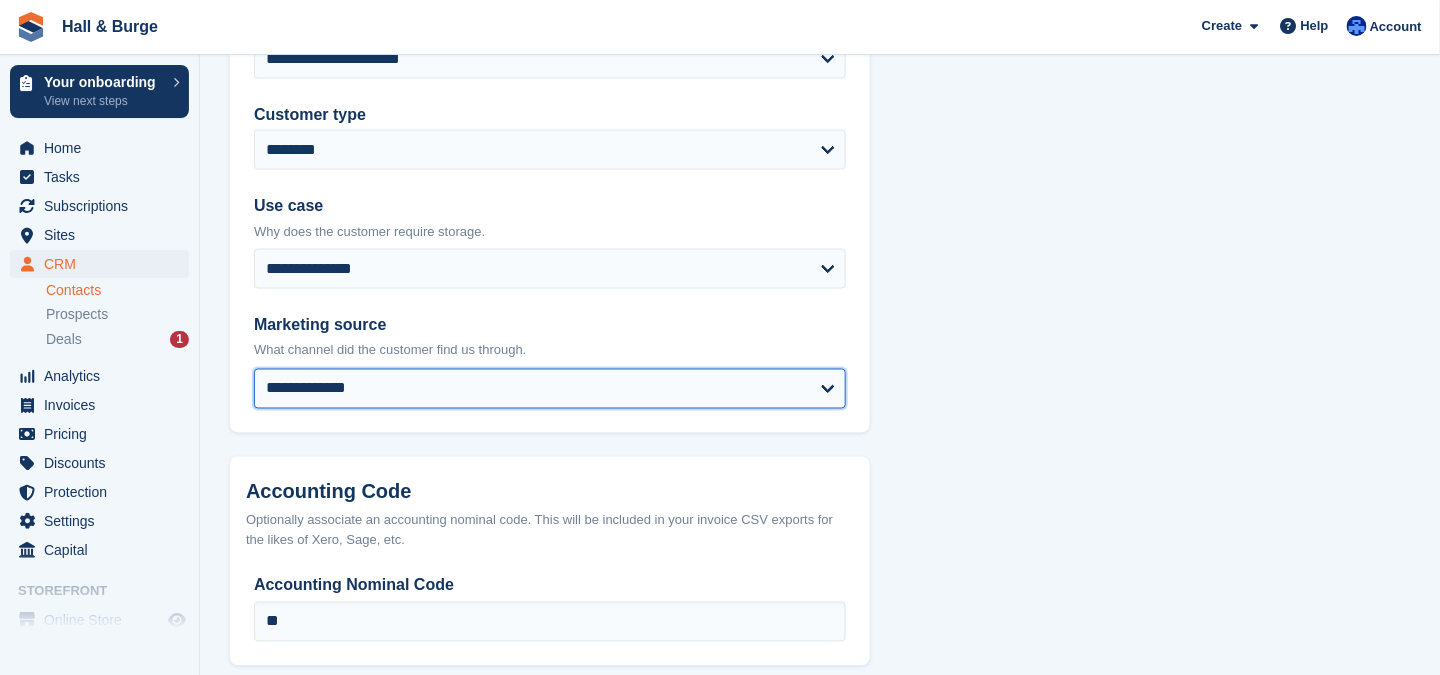 click on "**********" at bounding box center [550, 389] 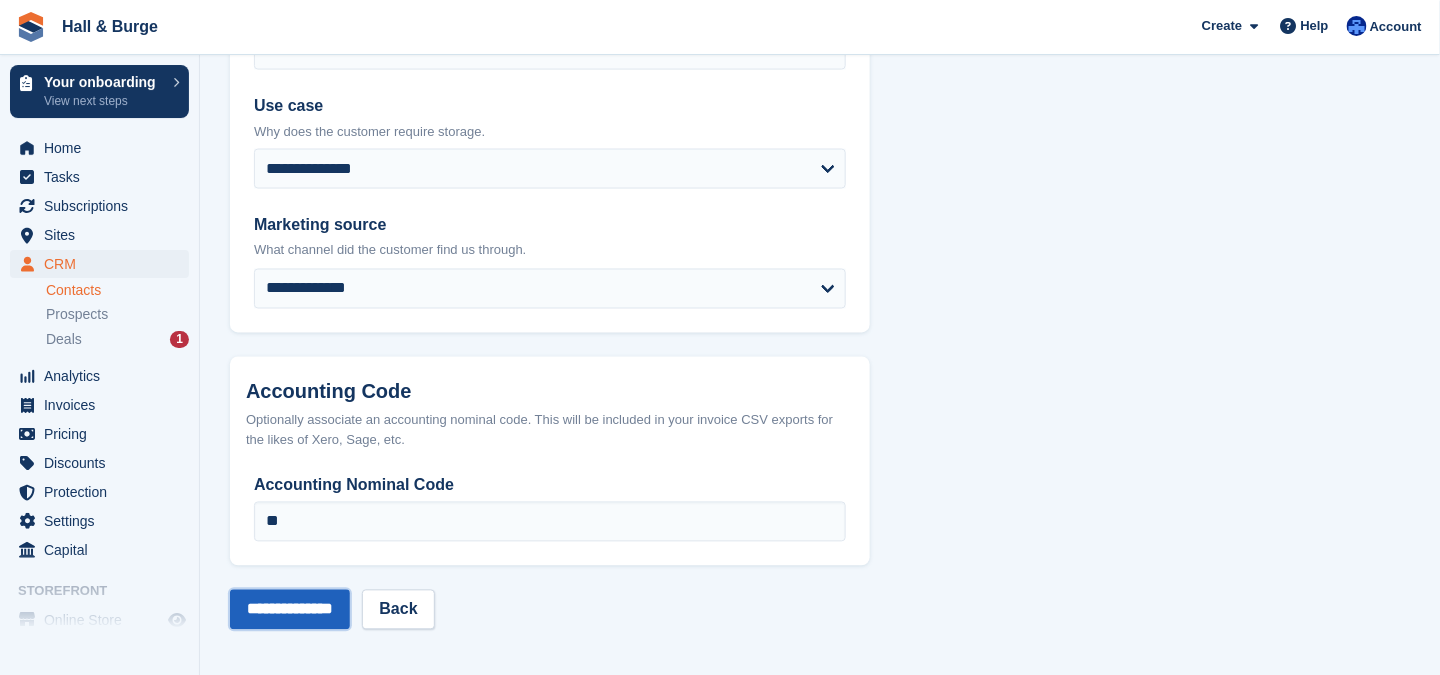 click on "**********" at bounding box center [290, 610] 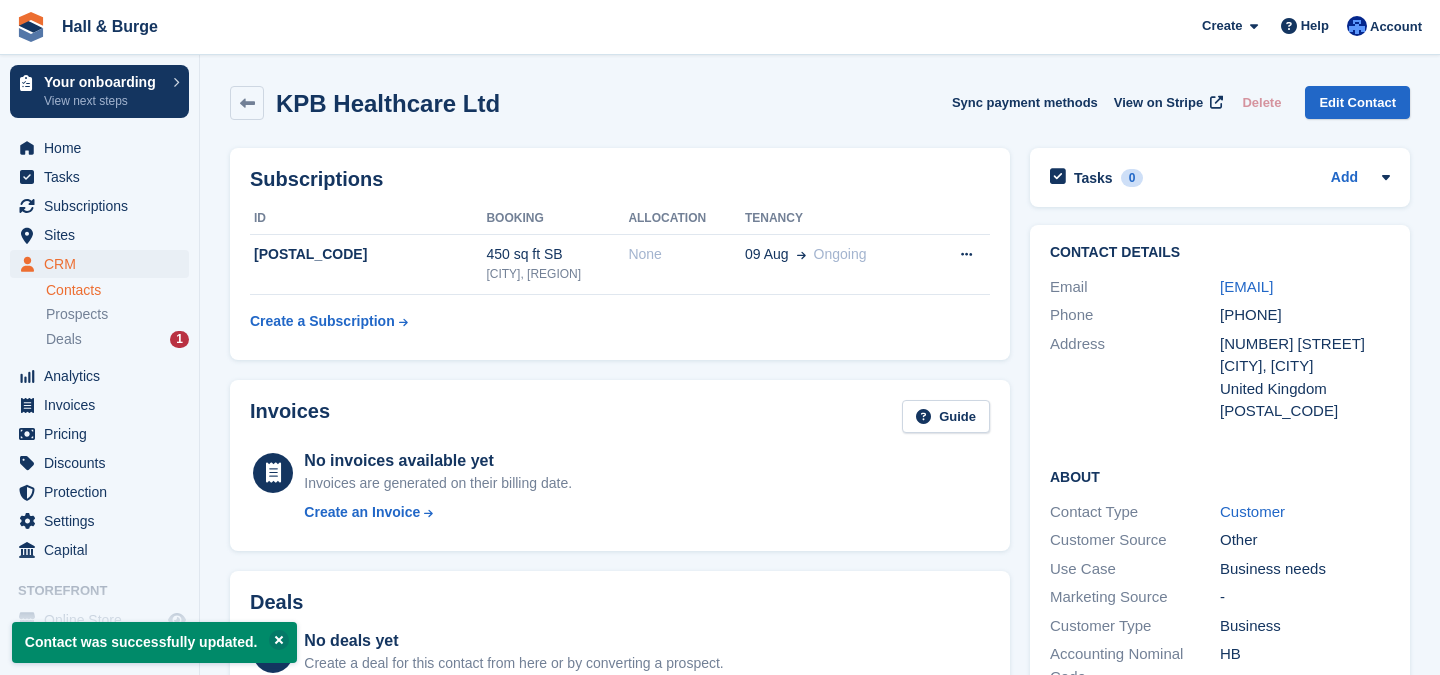 scroll, scrollTop: 0, scrollLeft: 0, axis: both 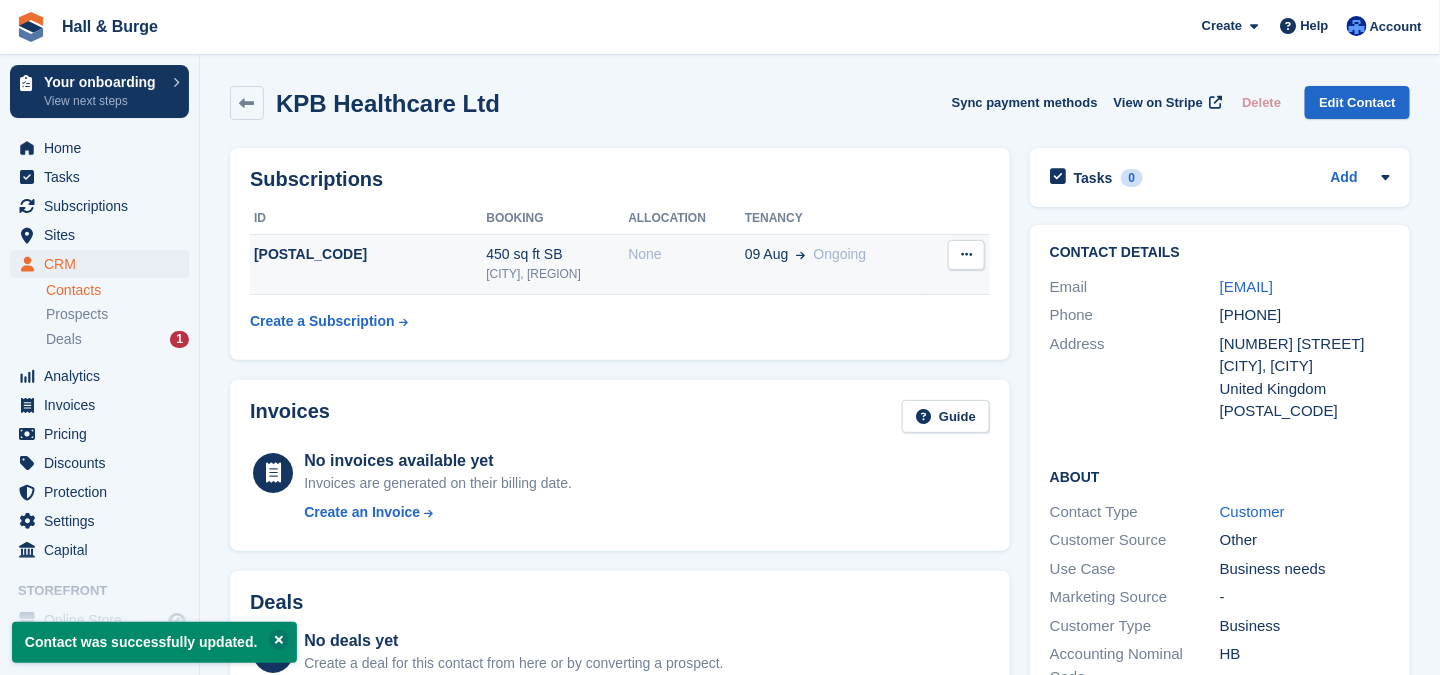 click on "99659" at bounding box center (368, 254) 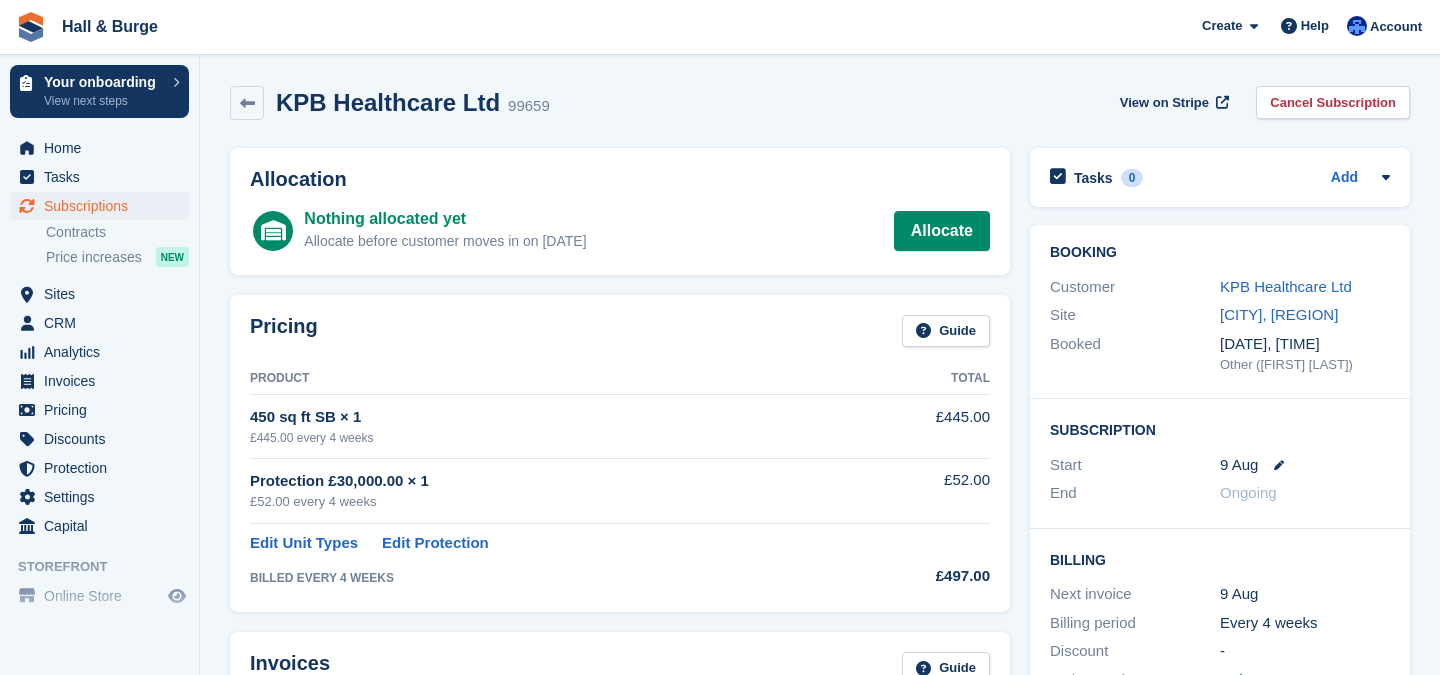 scroll, scrollTop: 0, scrollLeft: 0, axis: both 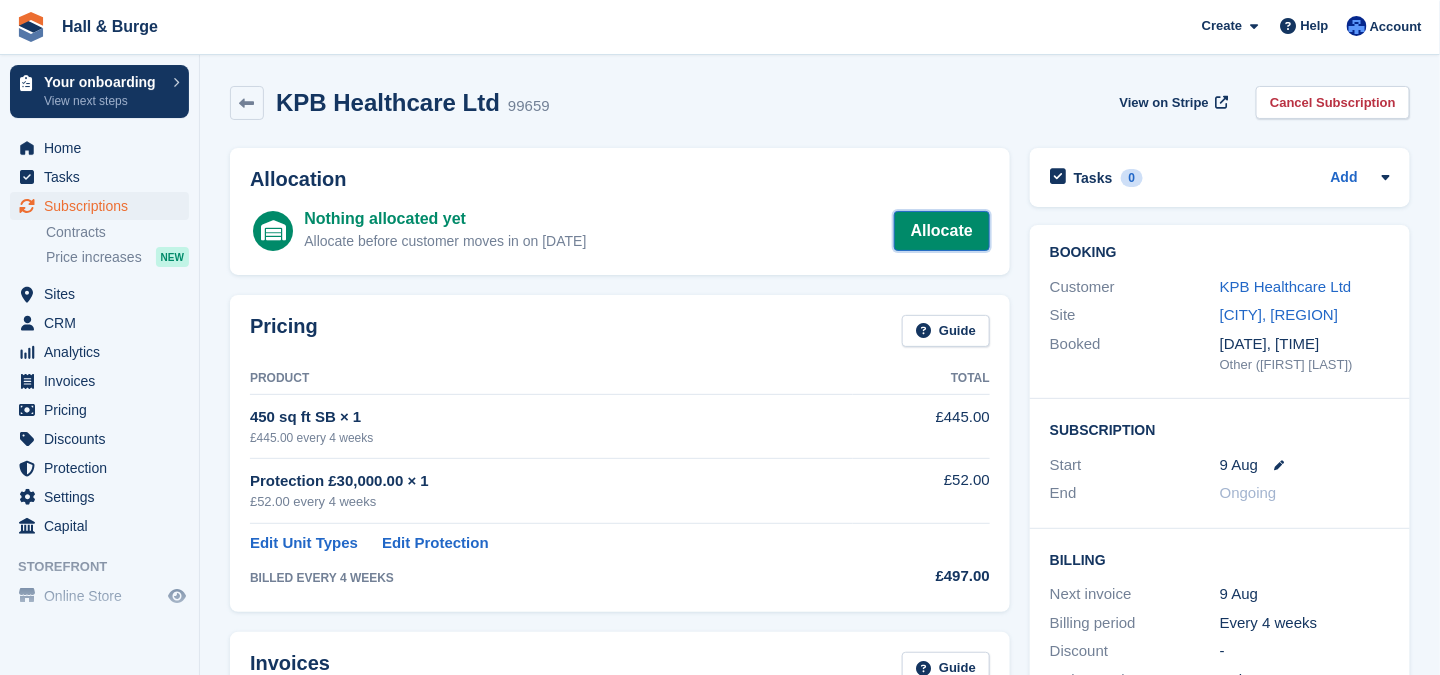 click on "Allocate" at bounding box center (942, 231) 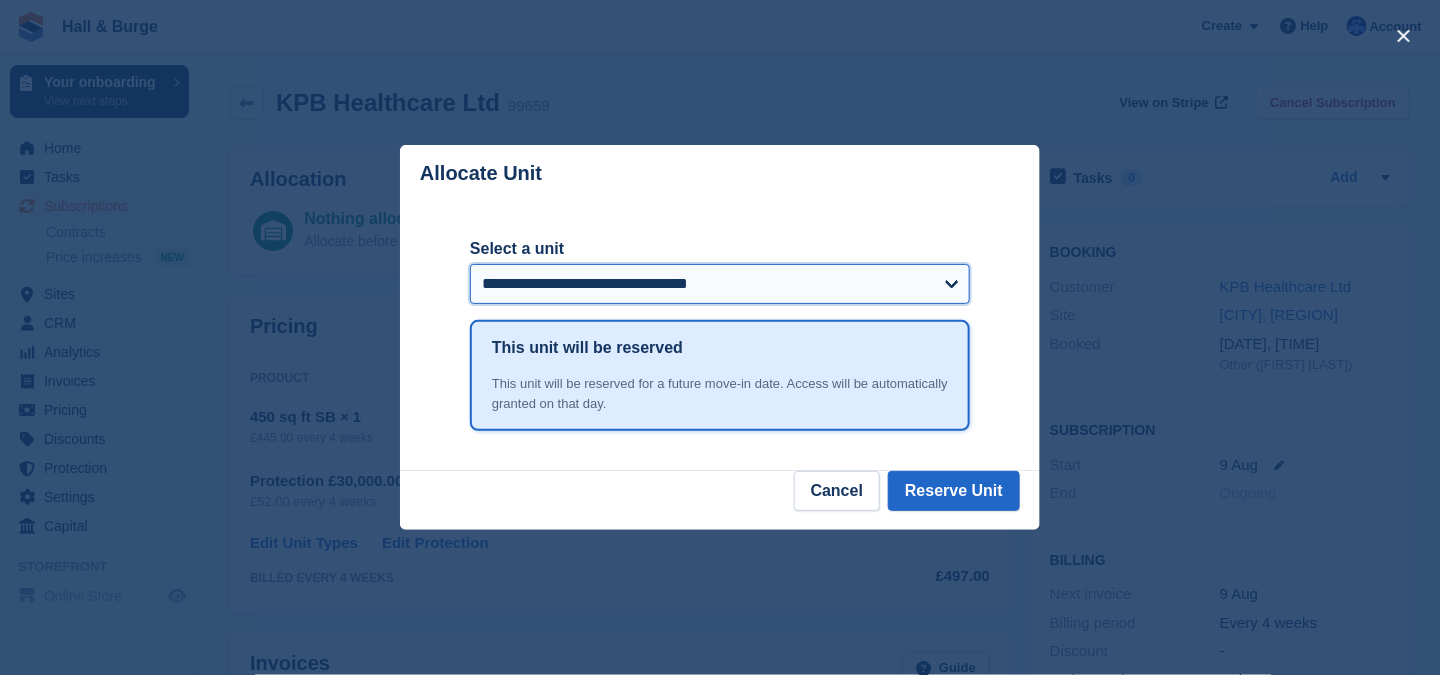 click on "**********" at bounding box center (720, 284) 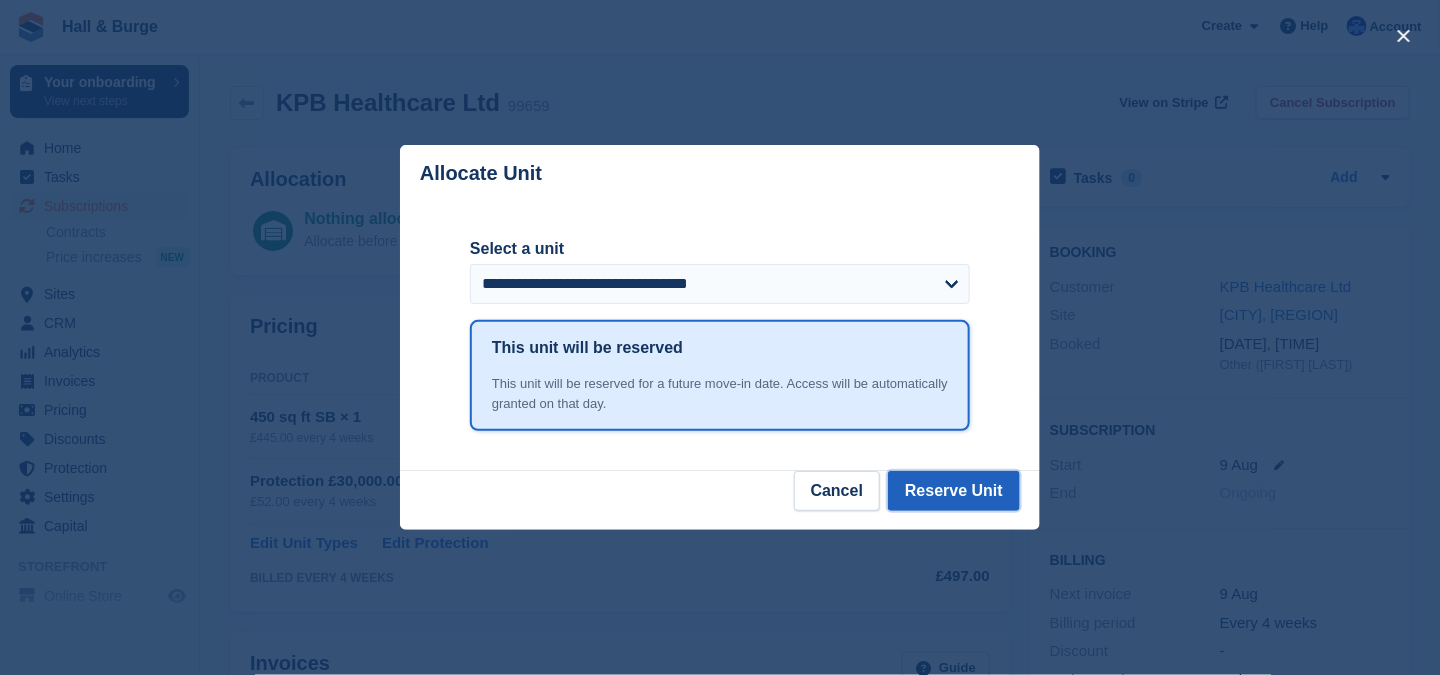 click on "Reserve Unit" at bounding box center (954, 491) 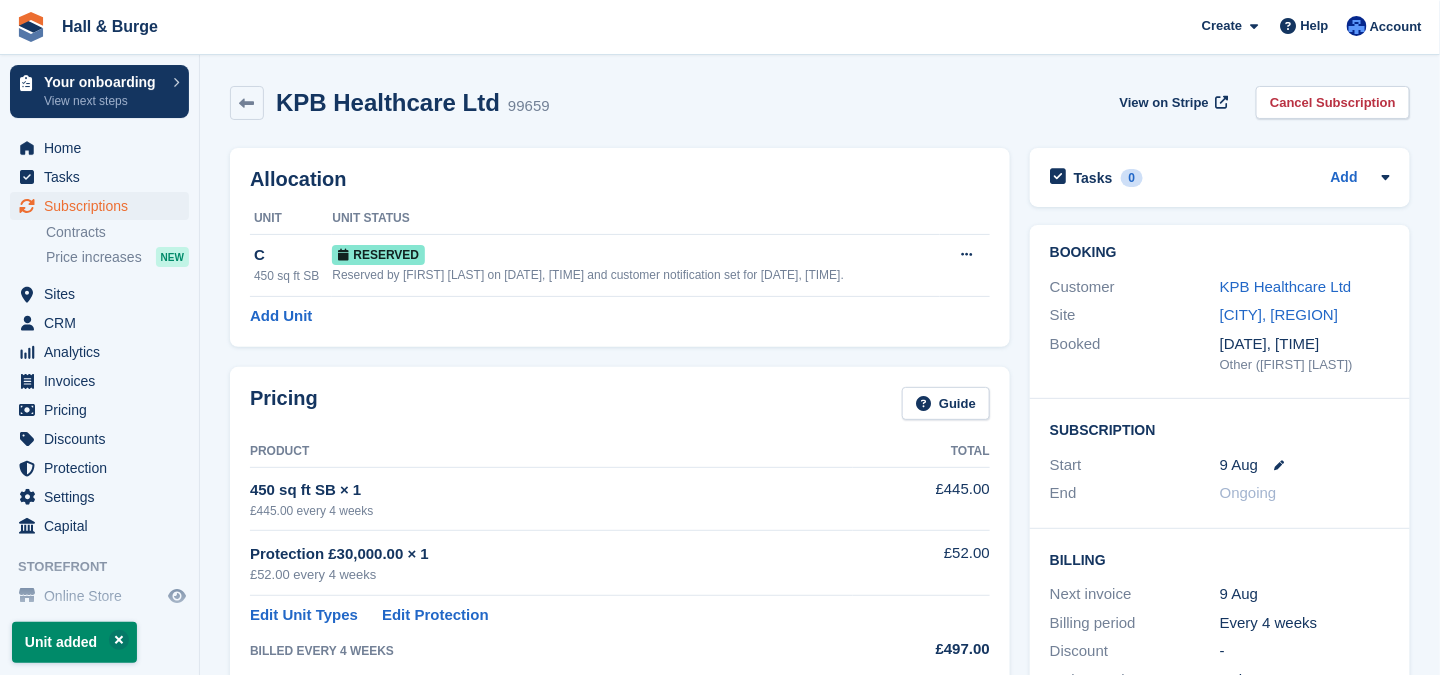 scroll, scrollTop: 100, scrollLeft: 0, axis: vertical 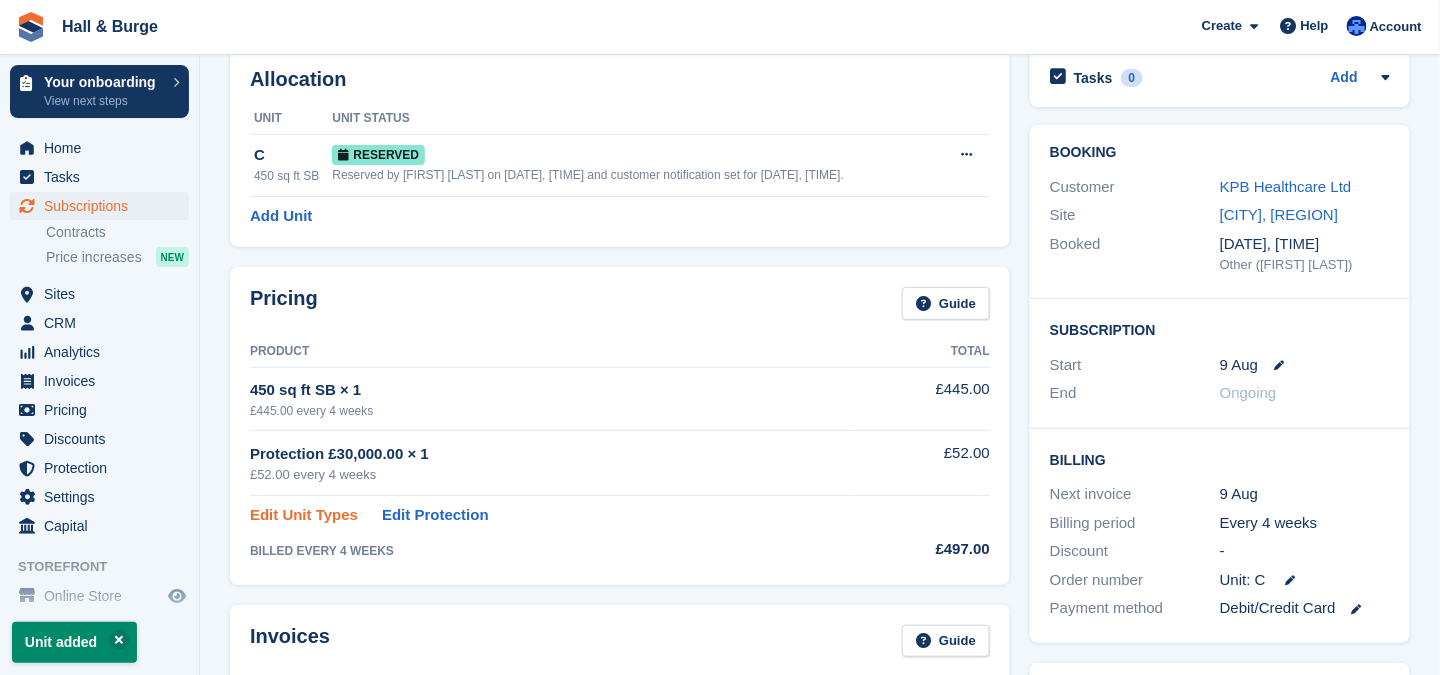 click on "Edit Unit Types" at bounding box center [304, 515] 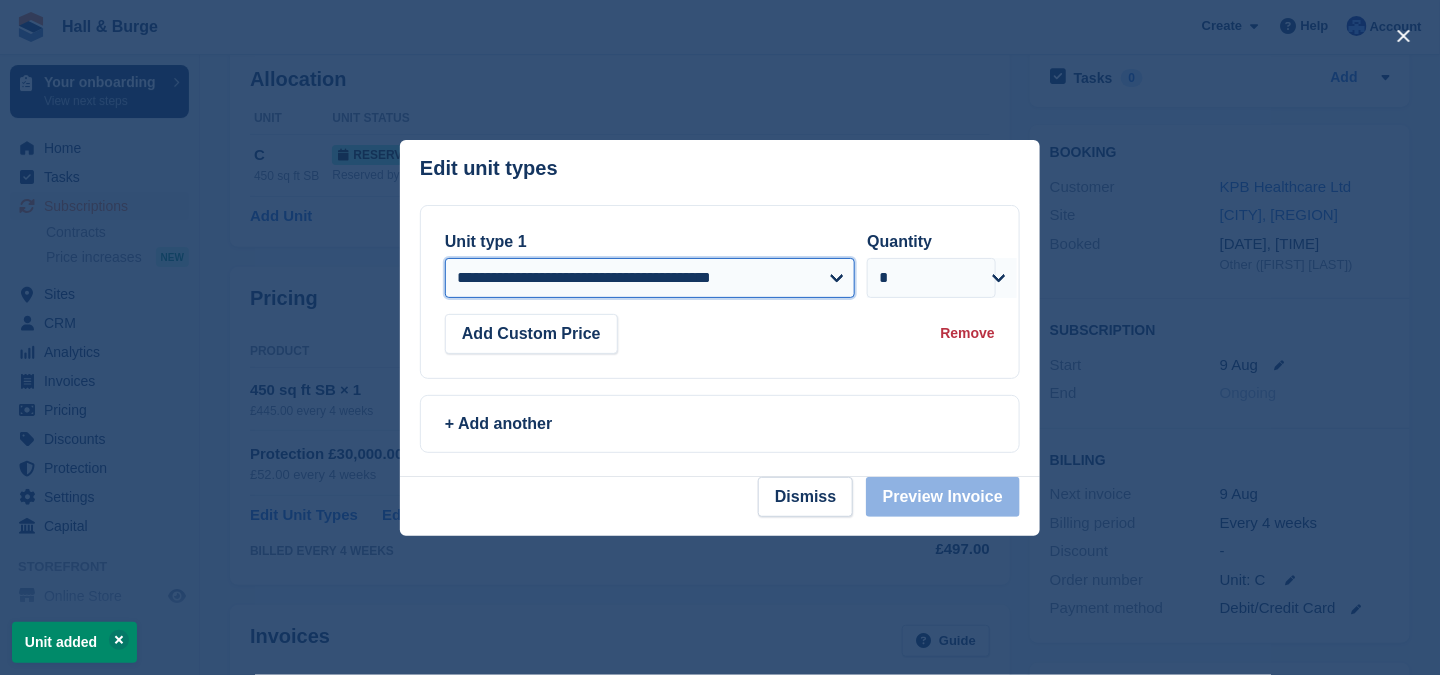 click on "**********" at bounding box center [650, 278] 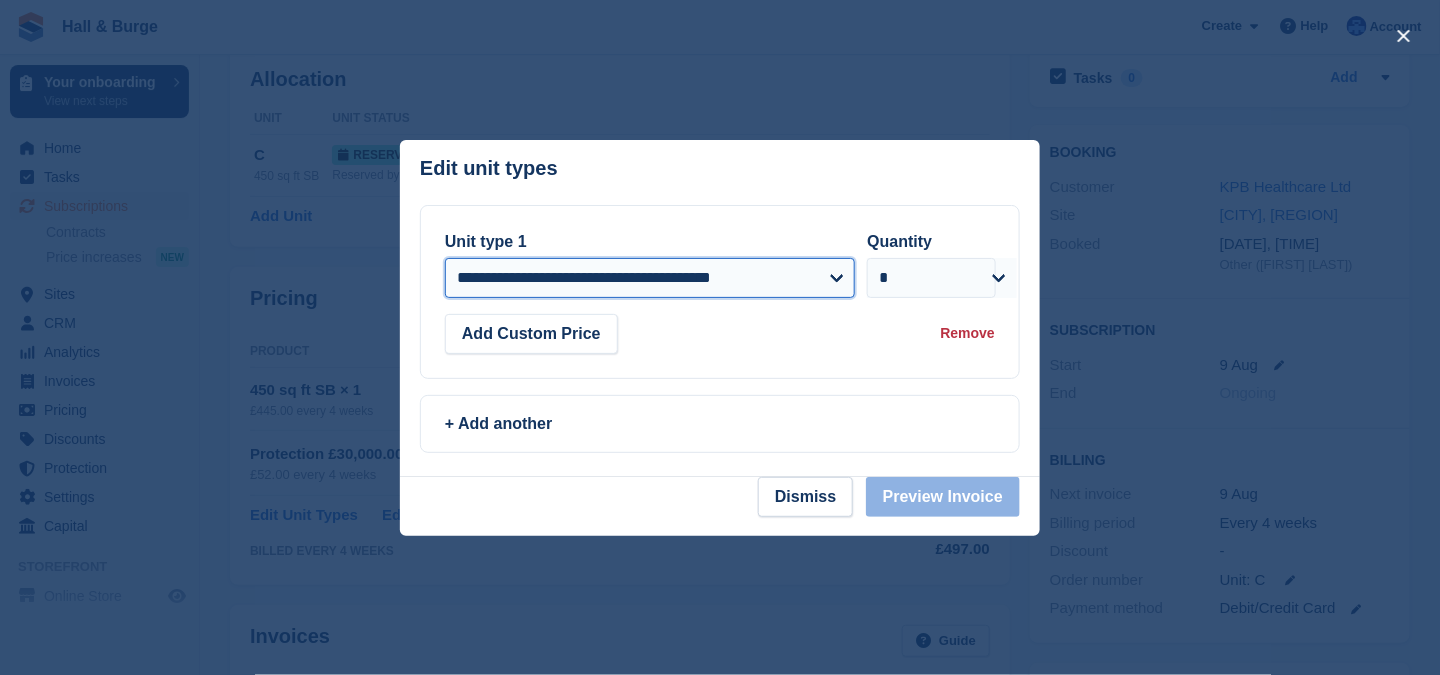 click on "**********" at bounding box center (650, 278) 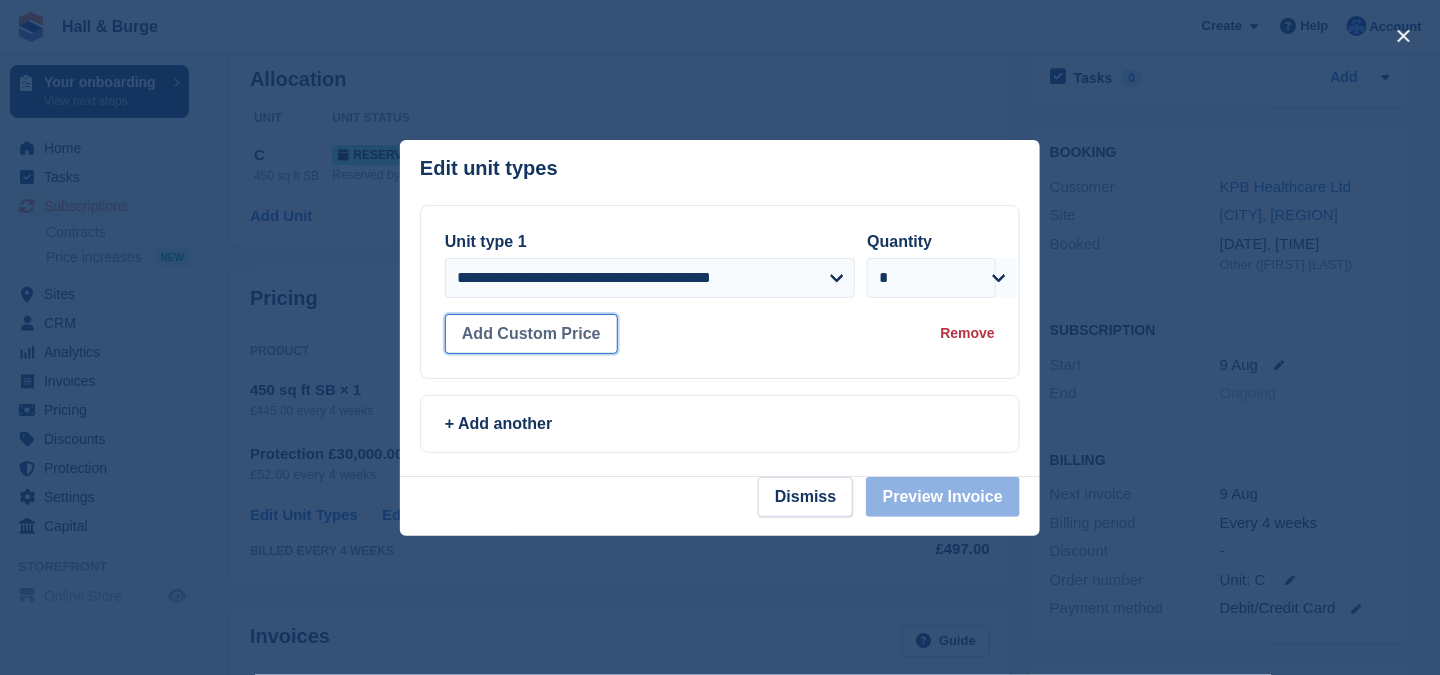 click on "Add Custom Price" at bounding box center (531, 334) 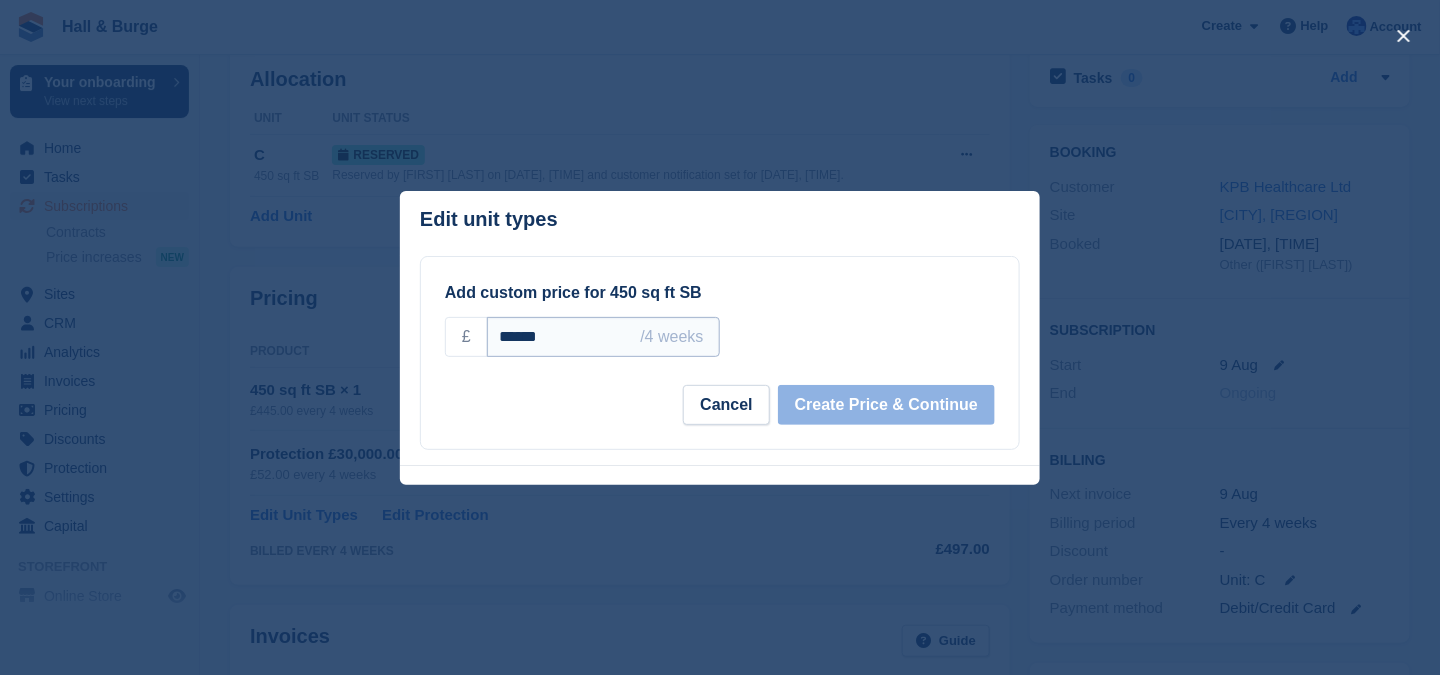 click on "******" at bounding box center [603, 337] 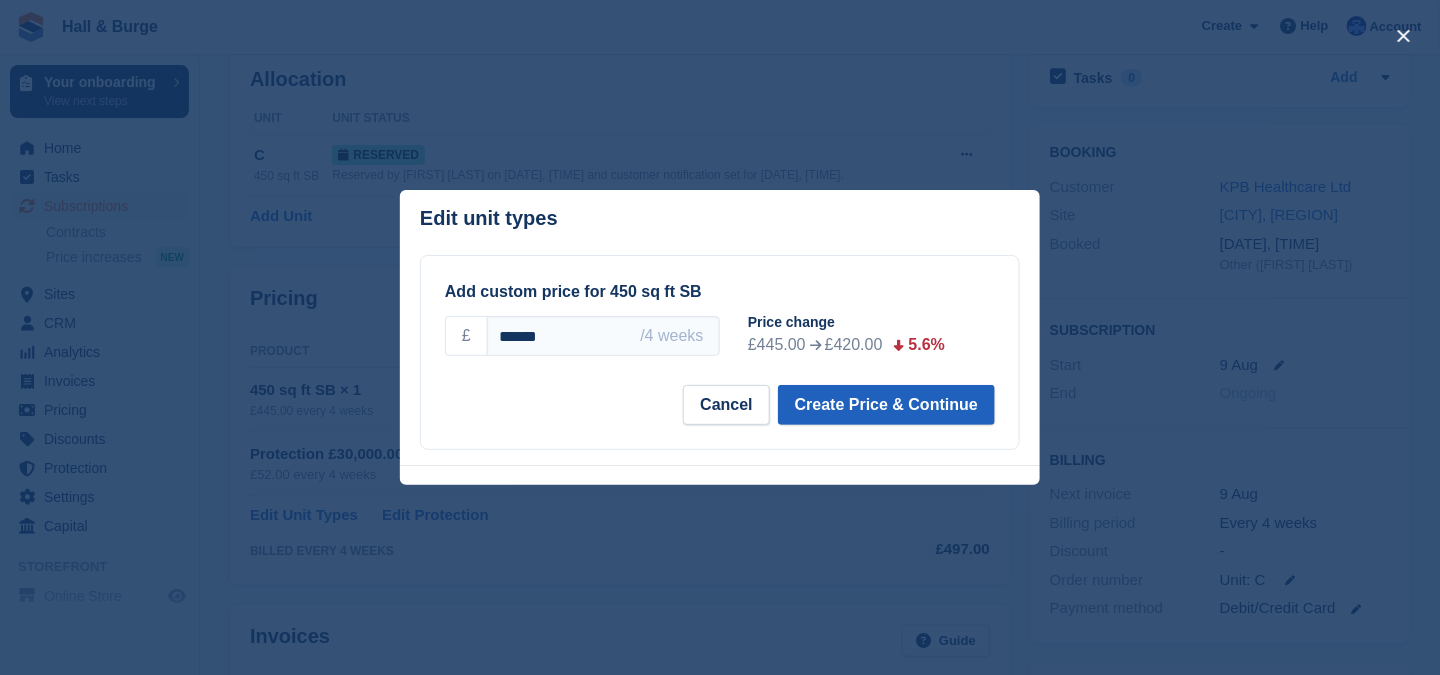 type on "******" 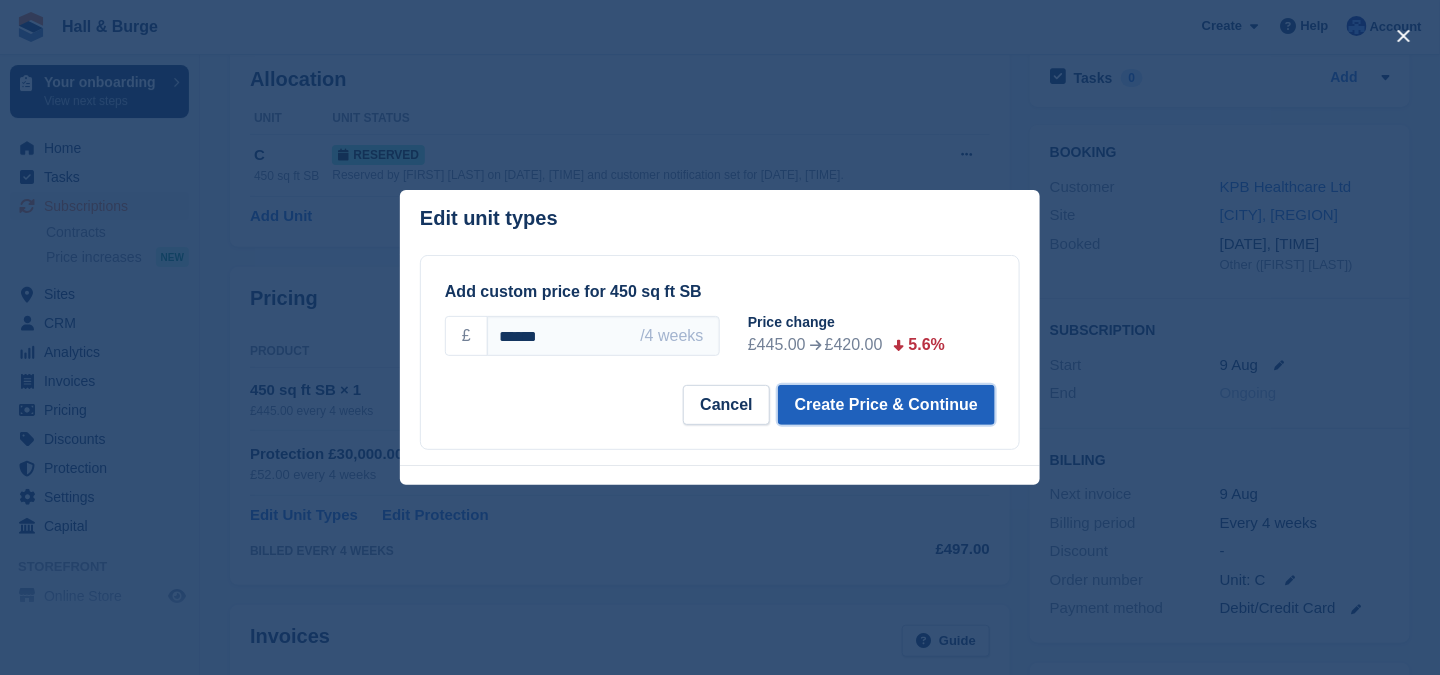 click on "Create Price & Continue" at bounding box center (886, 405) 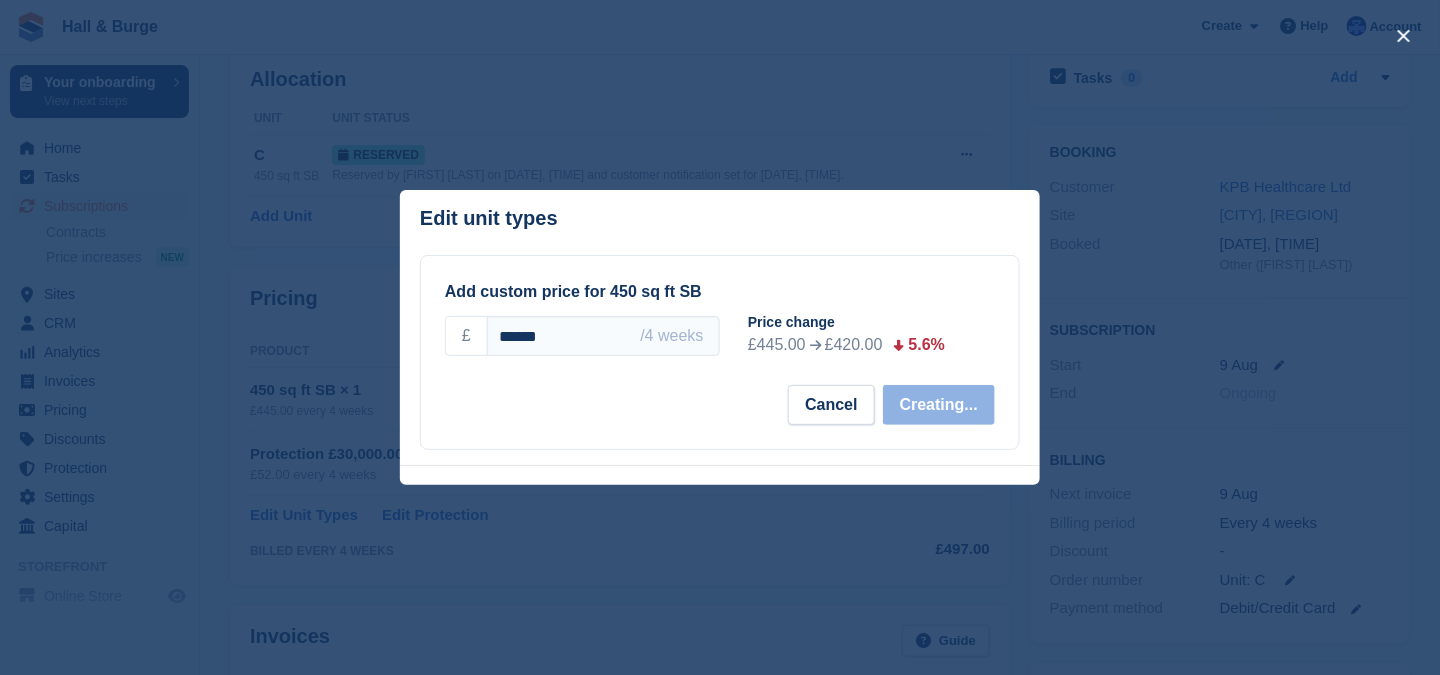 select on "*****" 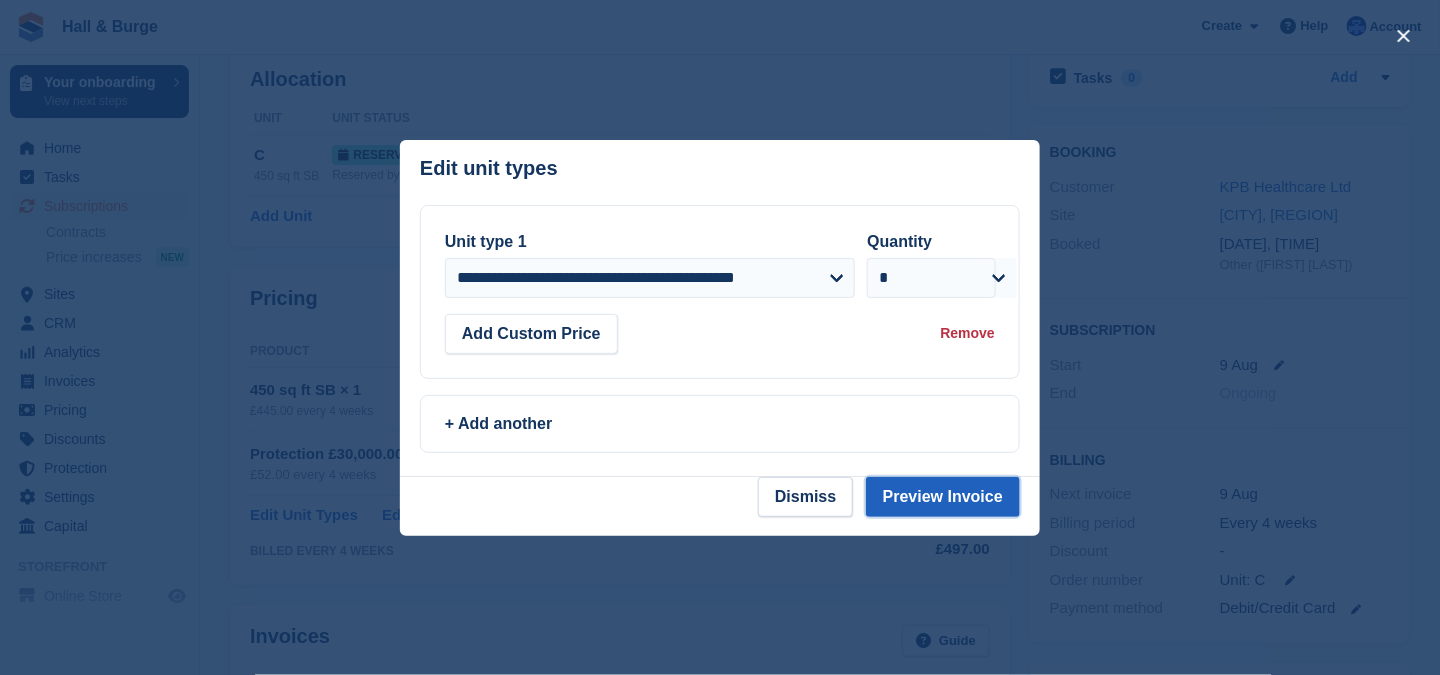 click on "Preview Invoice" at bounding box center (943, 497) 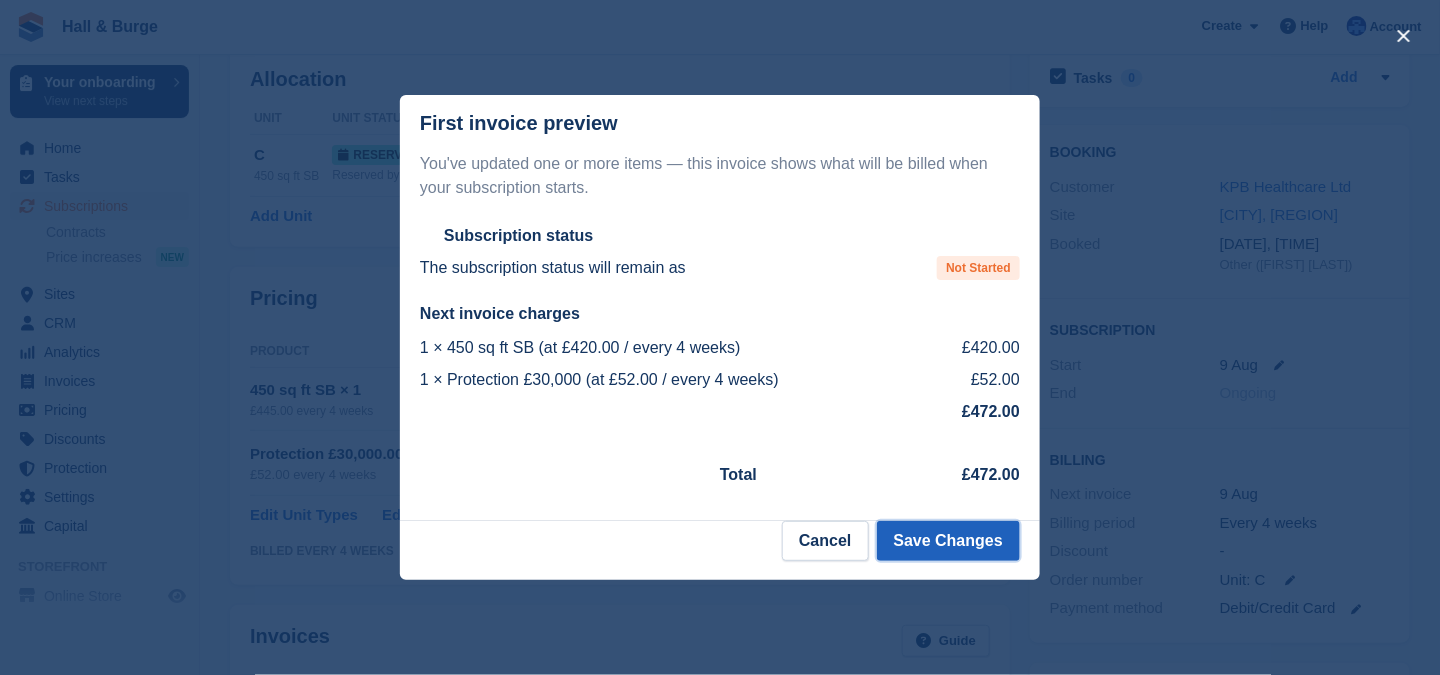 click on "Save Changes" at bounding box center (948, 541) 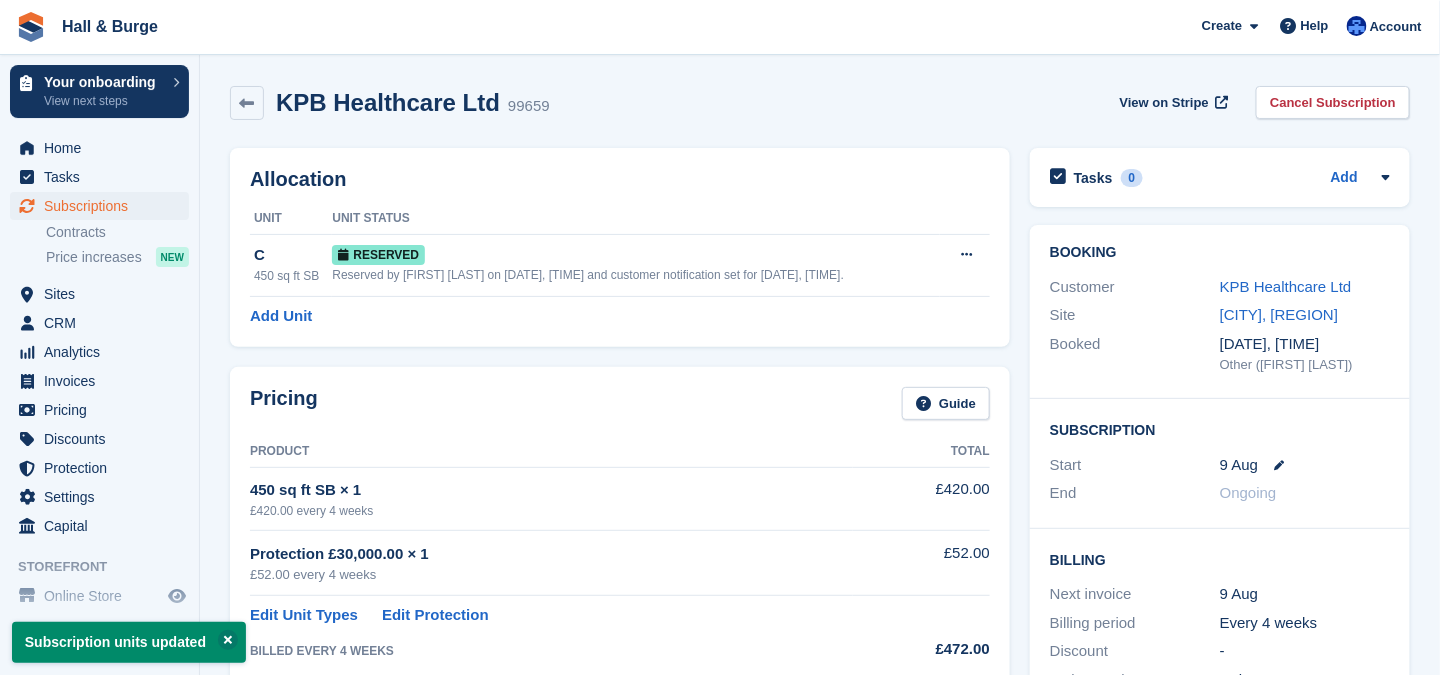 scroll, scrollTop: 200, scrollLeft: 0, axis: vertical 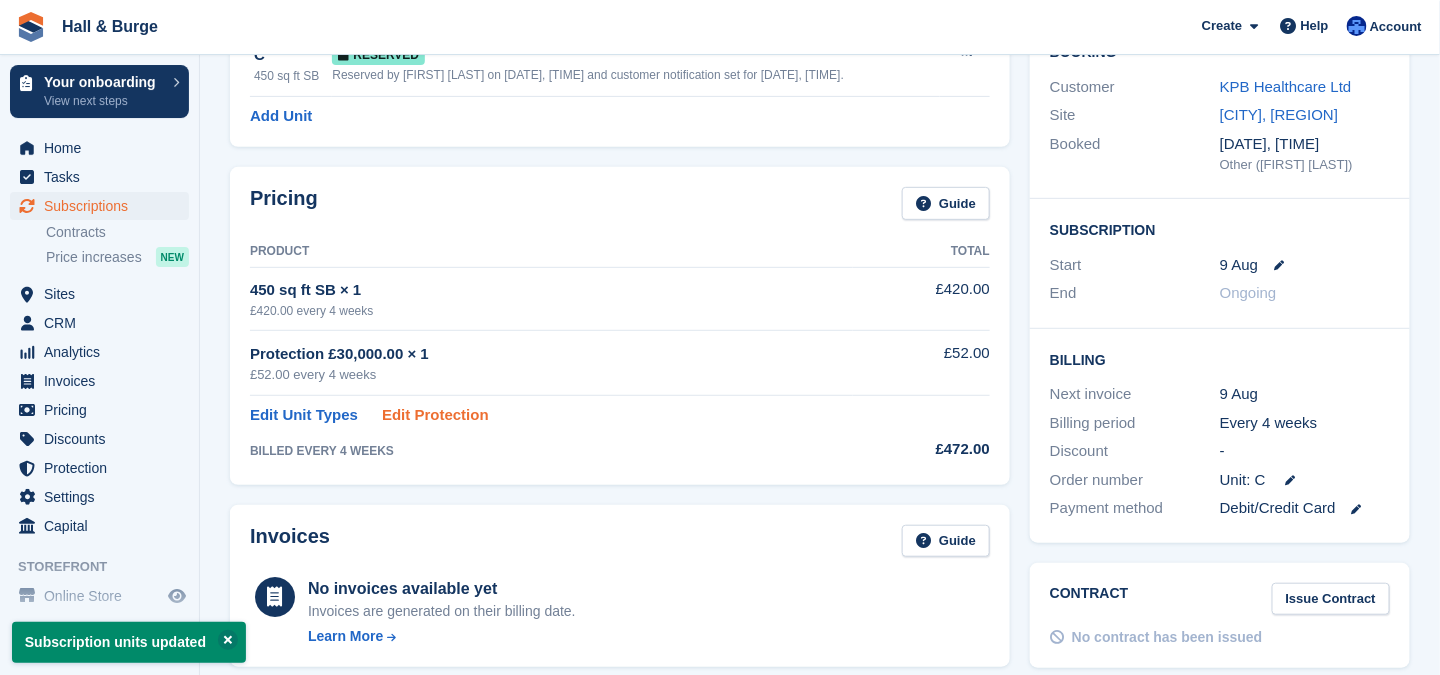 click on "Edit Protection" at bounding box center (435, 415) 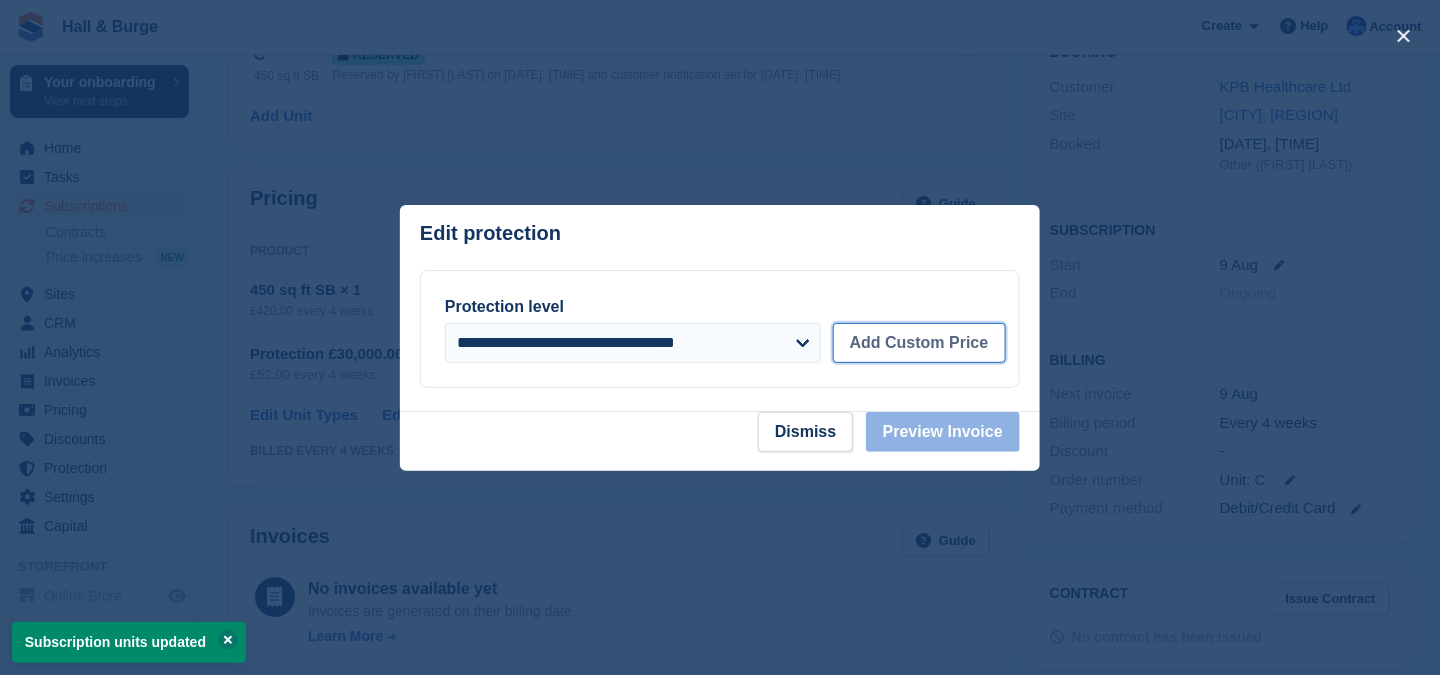 click on "Add Custom Price" at bounding box center (919, 343) 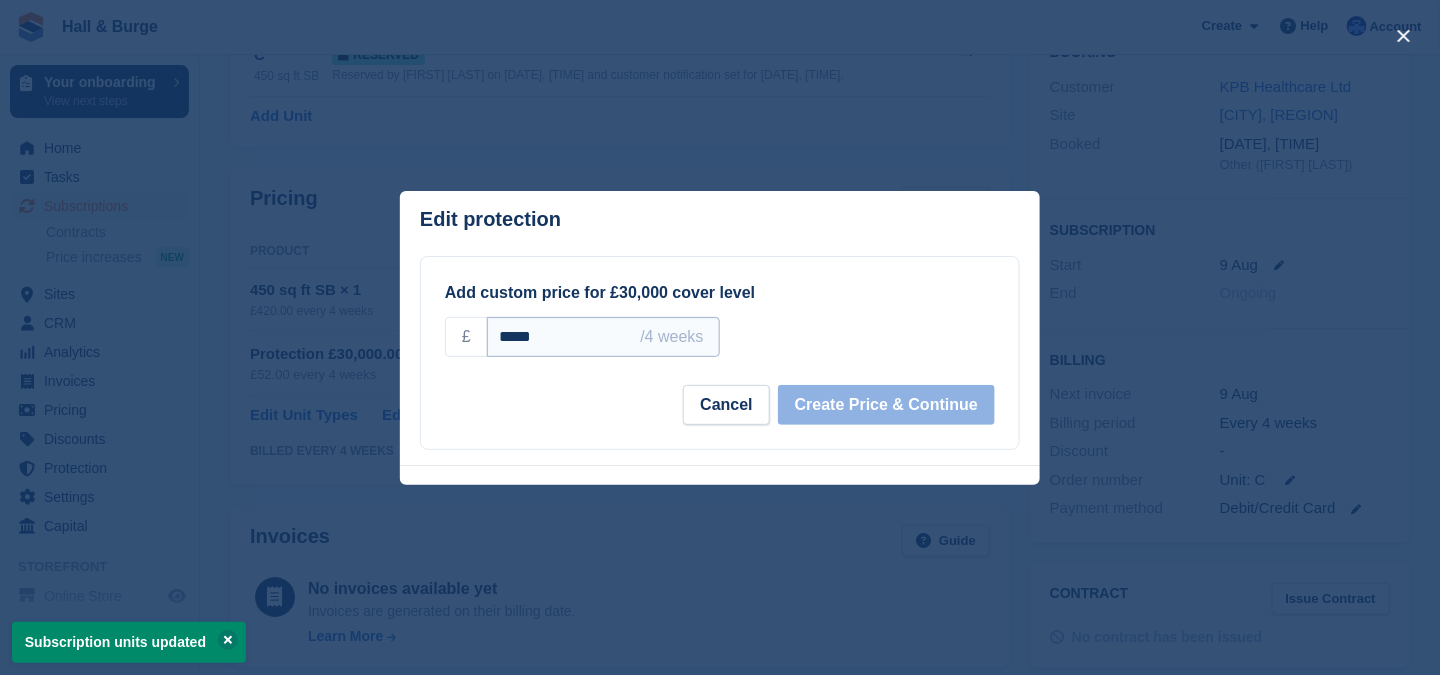 click on "*****" at bounding box center [603, 337] 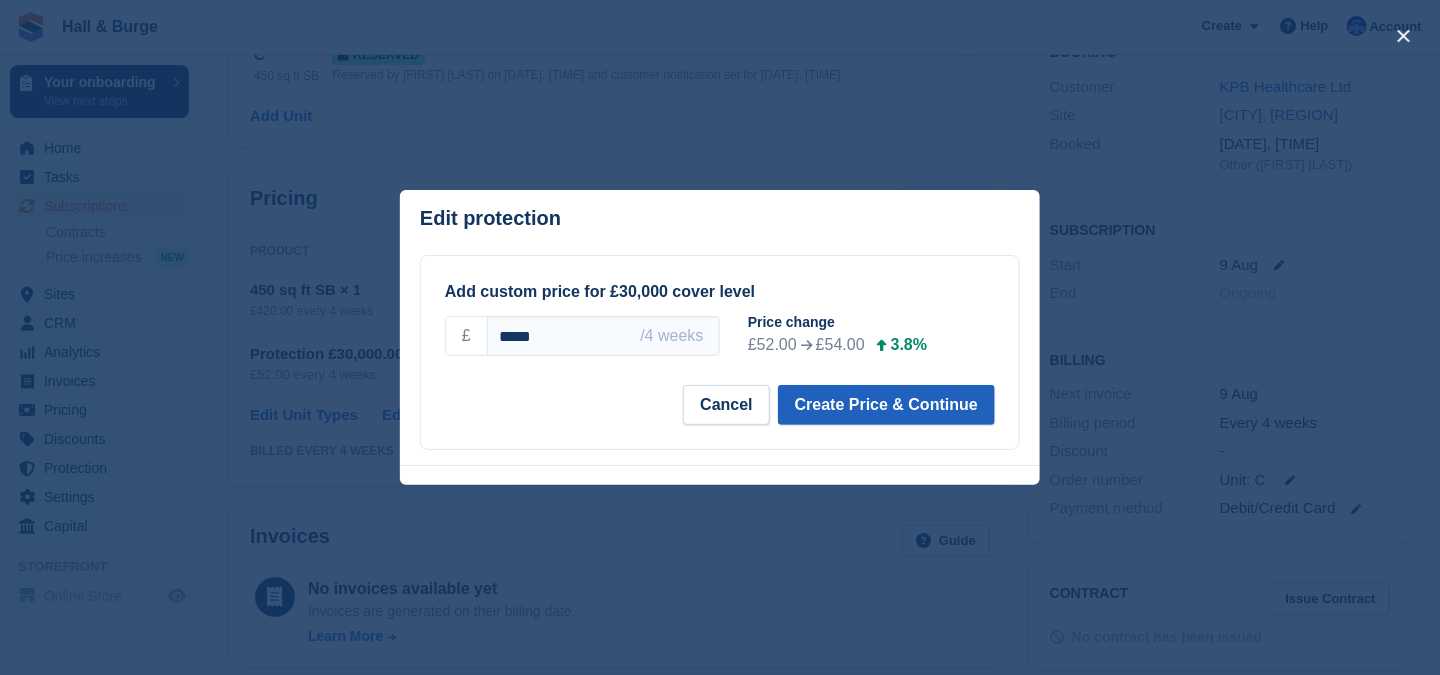 type on "*****" 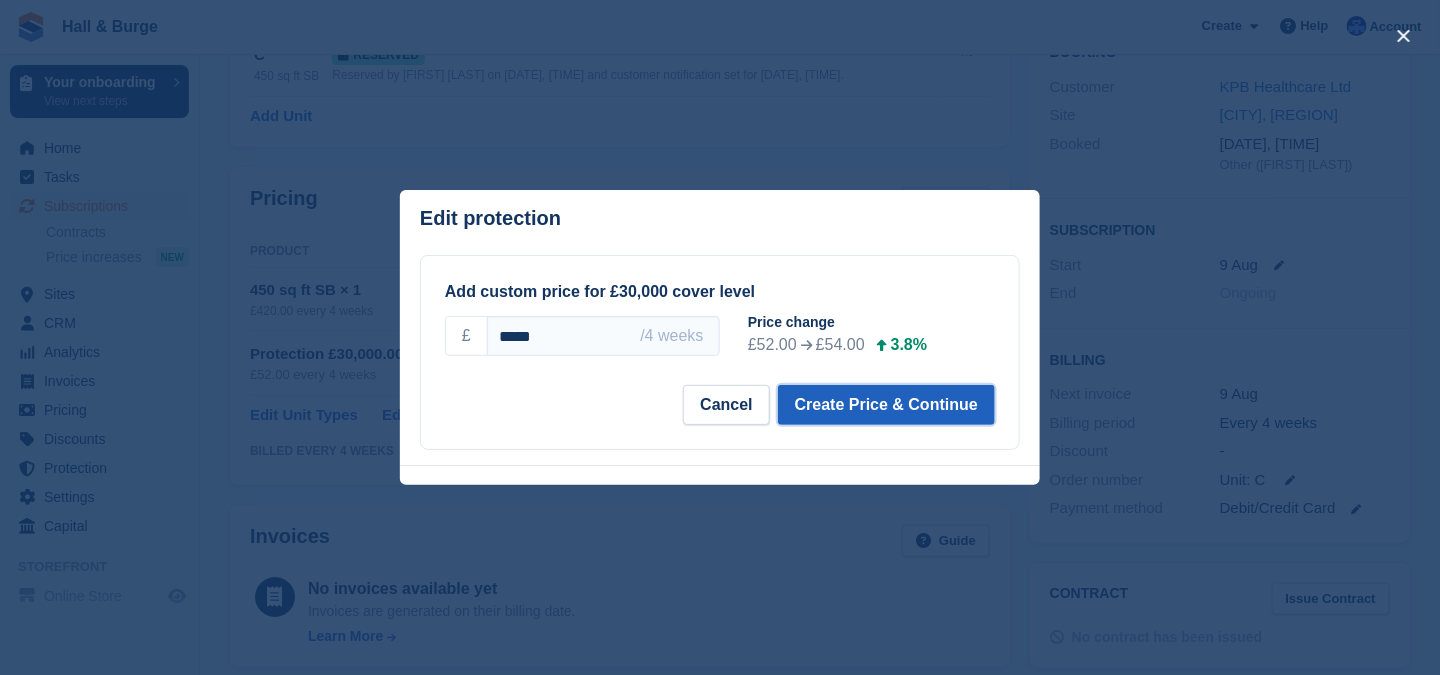click on "Create Price & Continue" at bounding box center (886, 405) 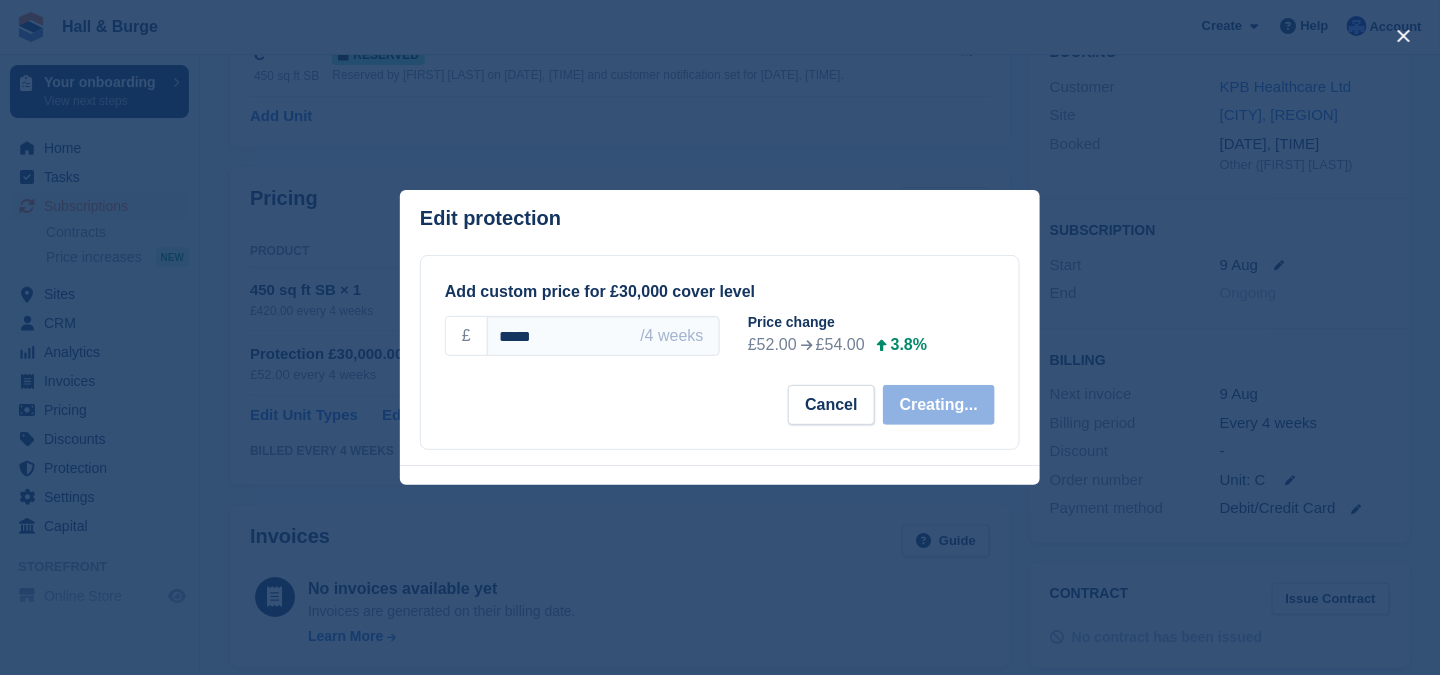 select on "*****" 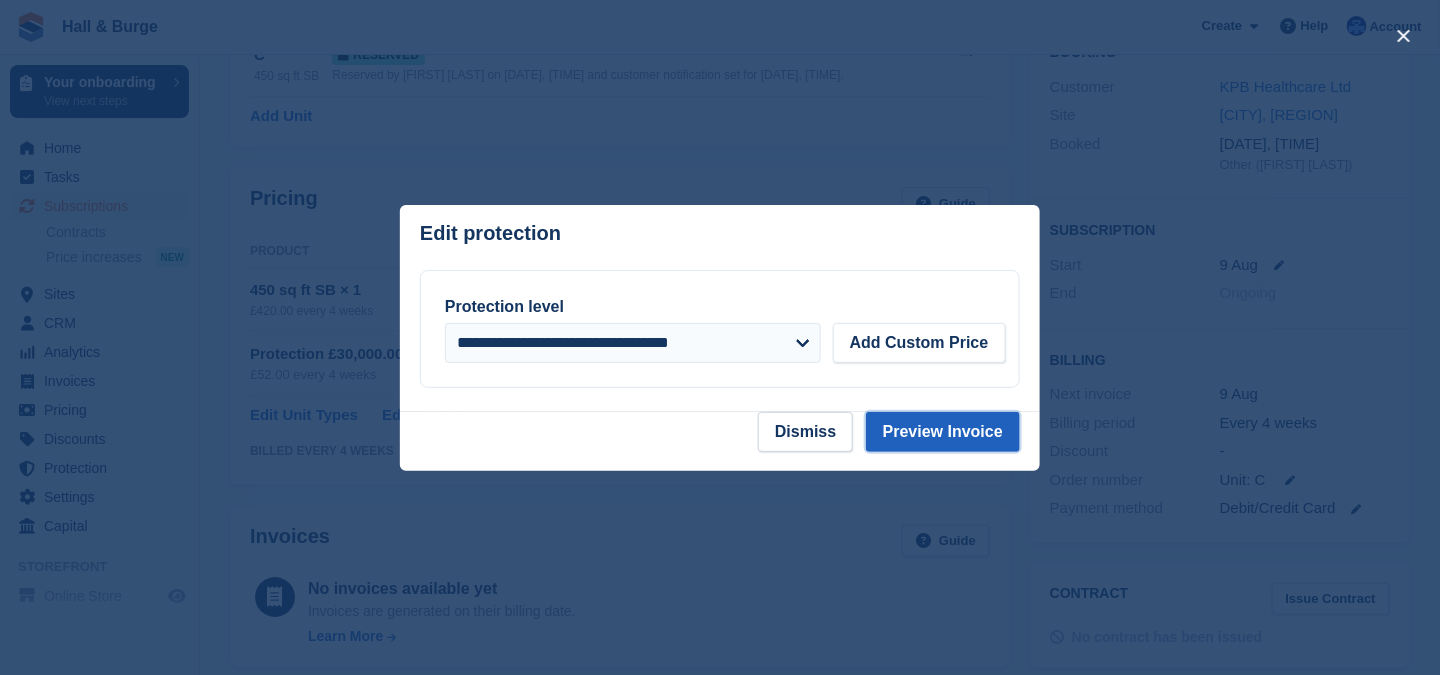 click on "Preview Invoice" at bounding box center [943, 432] 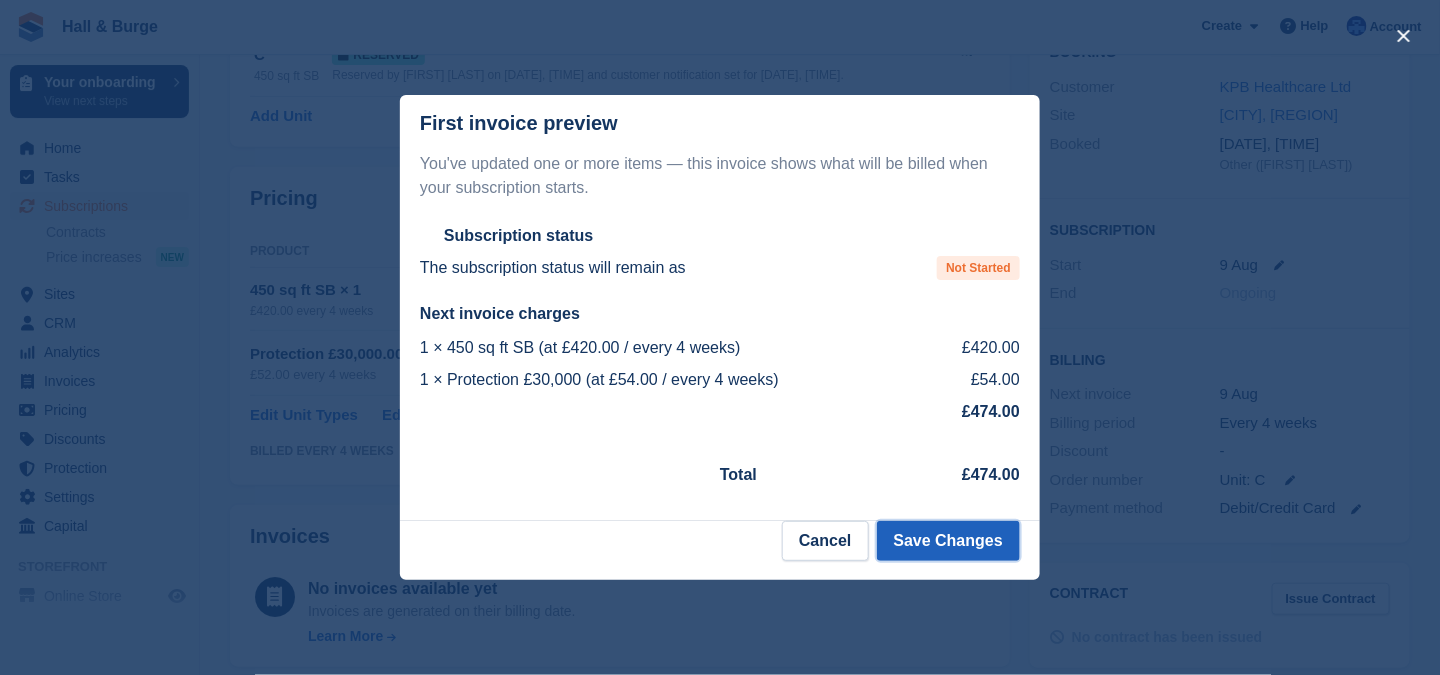 click on "Save Changes" at bounding box center (948, 541) 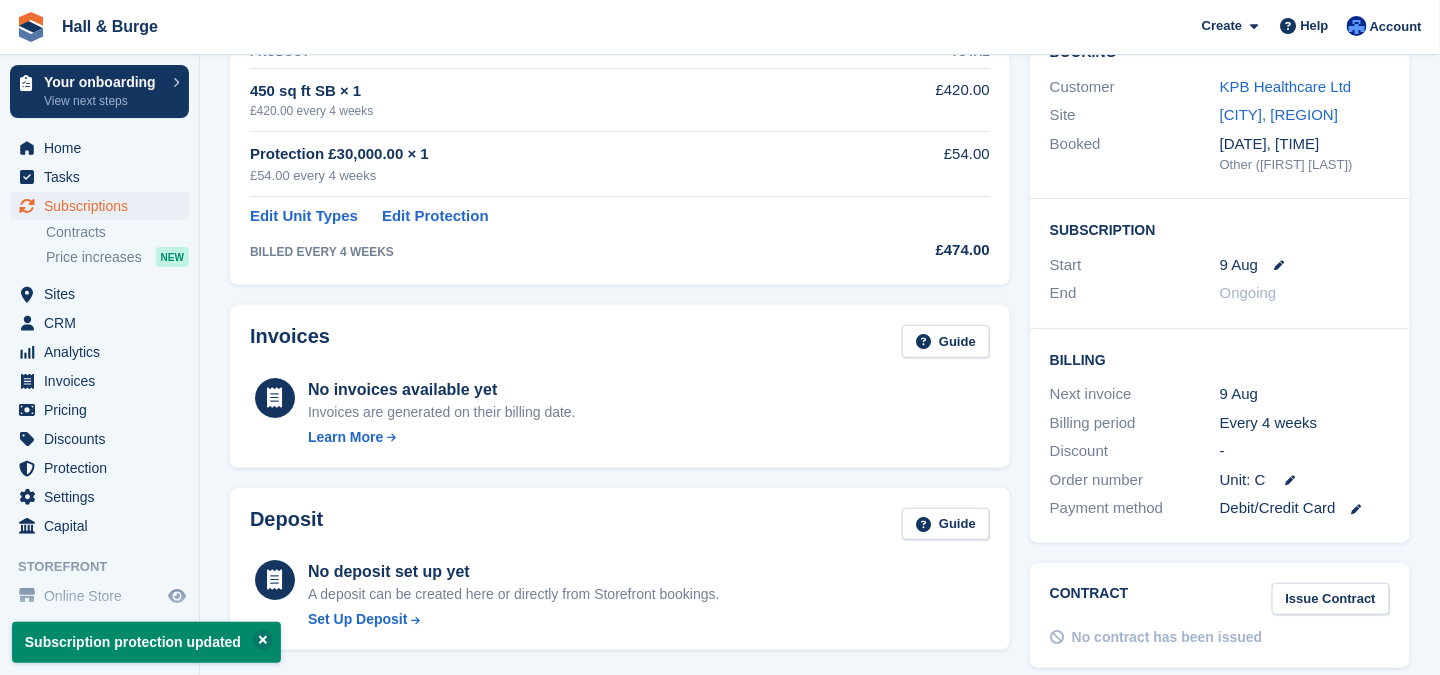 scroll, scrollTop: 0, scrollLeft: 0, axis: both 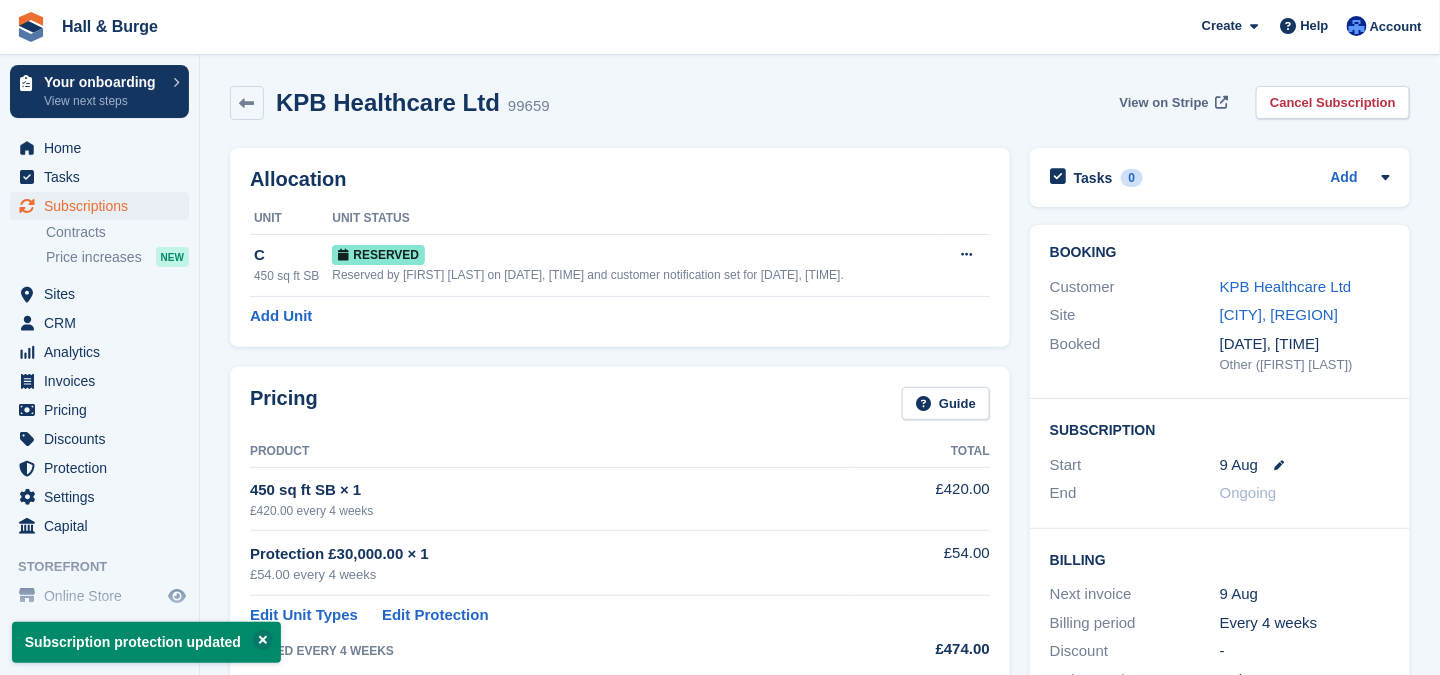 click on "View on Stripe" at bounding box center (1164, 103) 